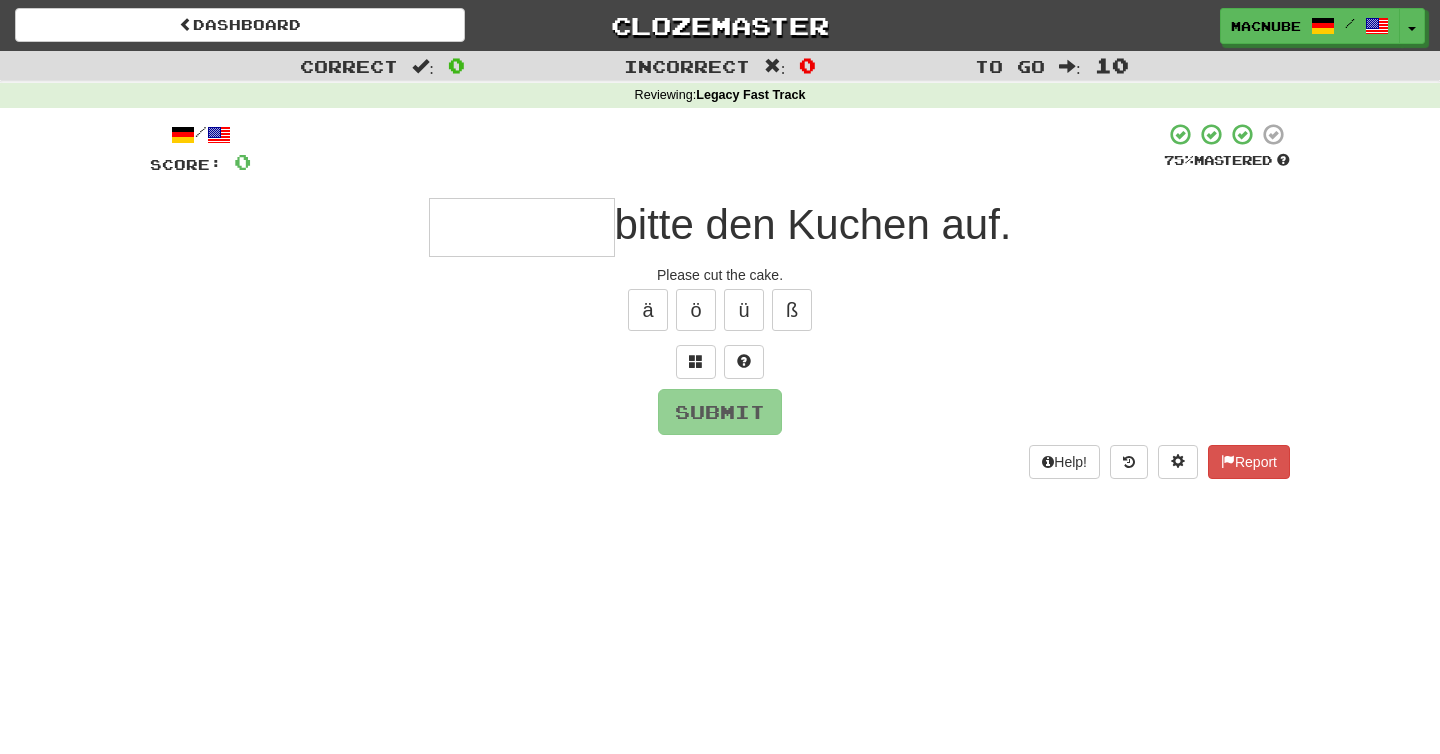 scroll, scrollTop: 0, scrollLeft: 0, axis: both 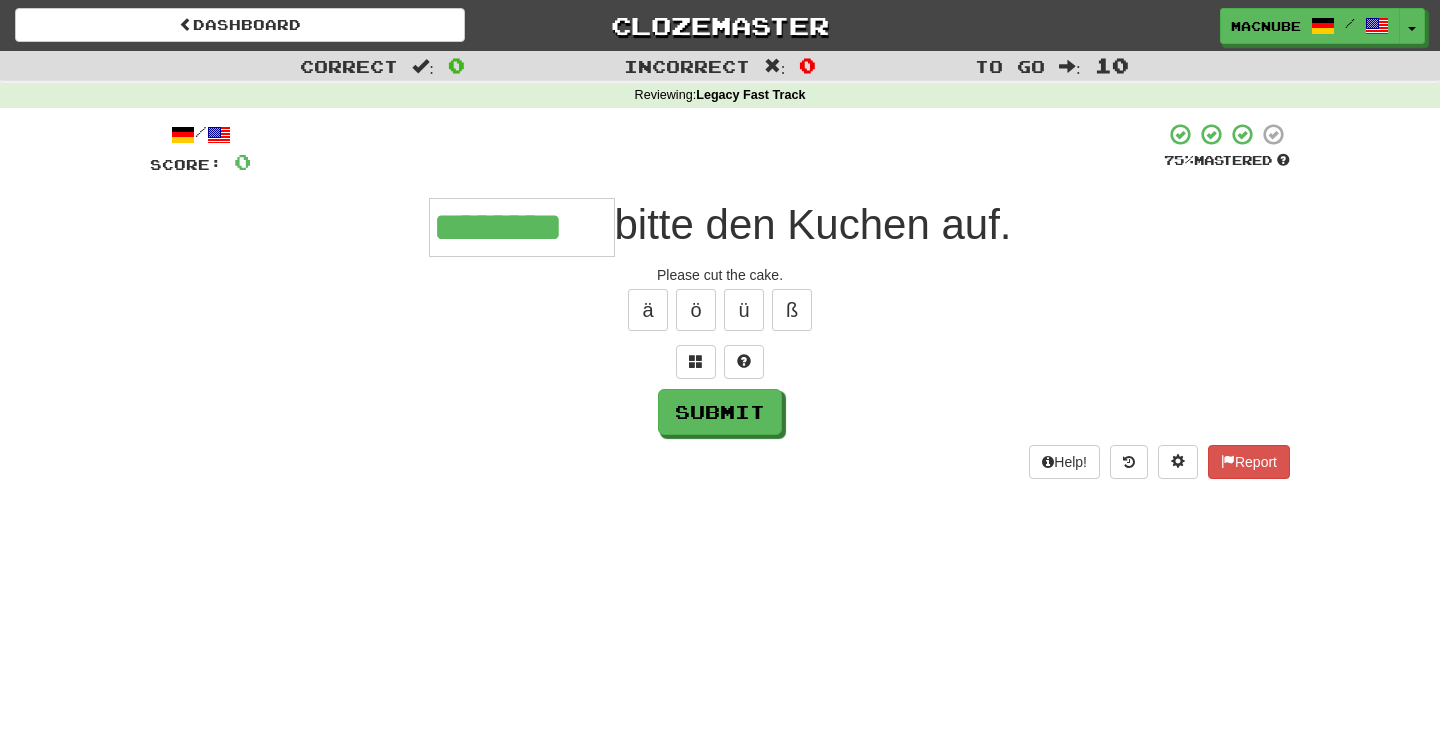 type on "********" 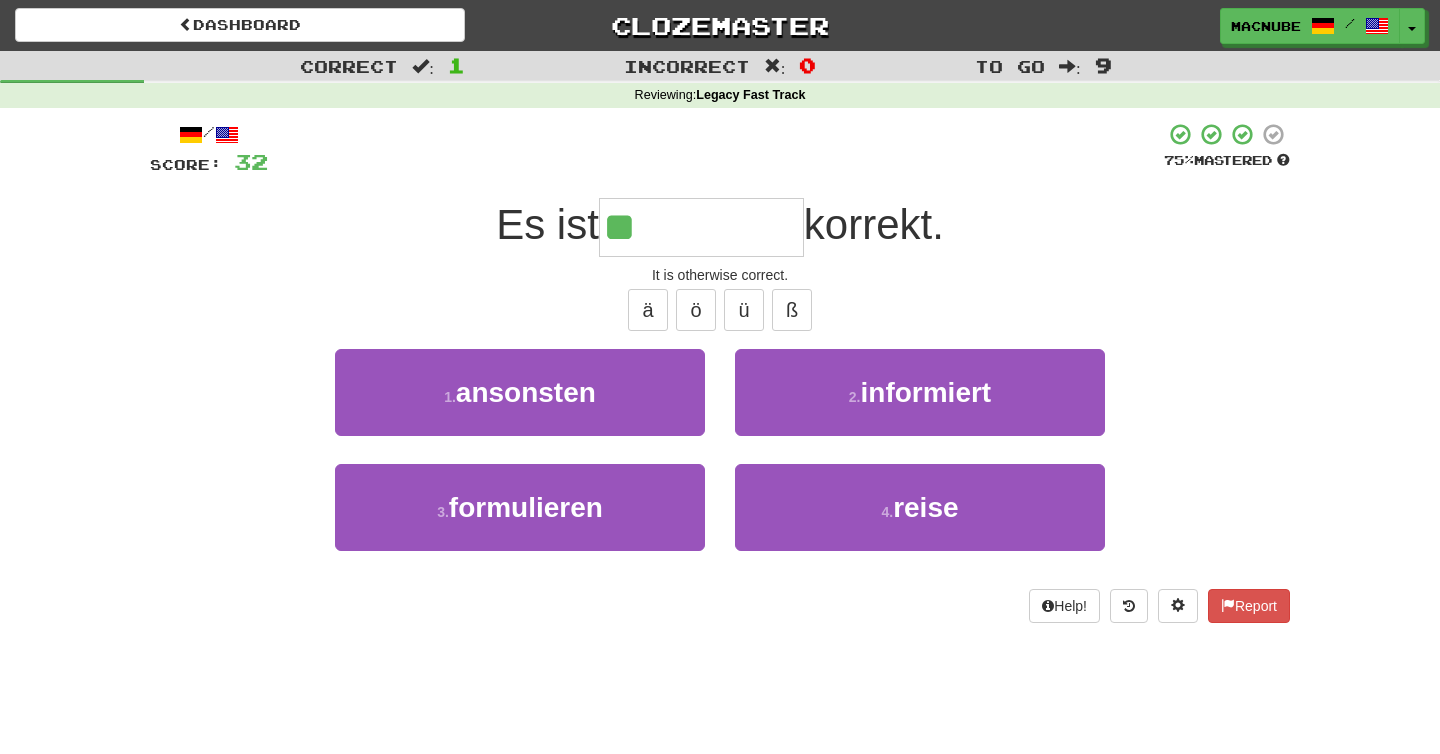 type on "*********" 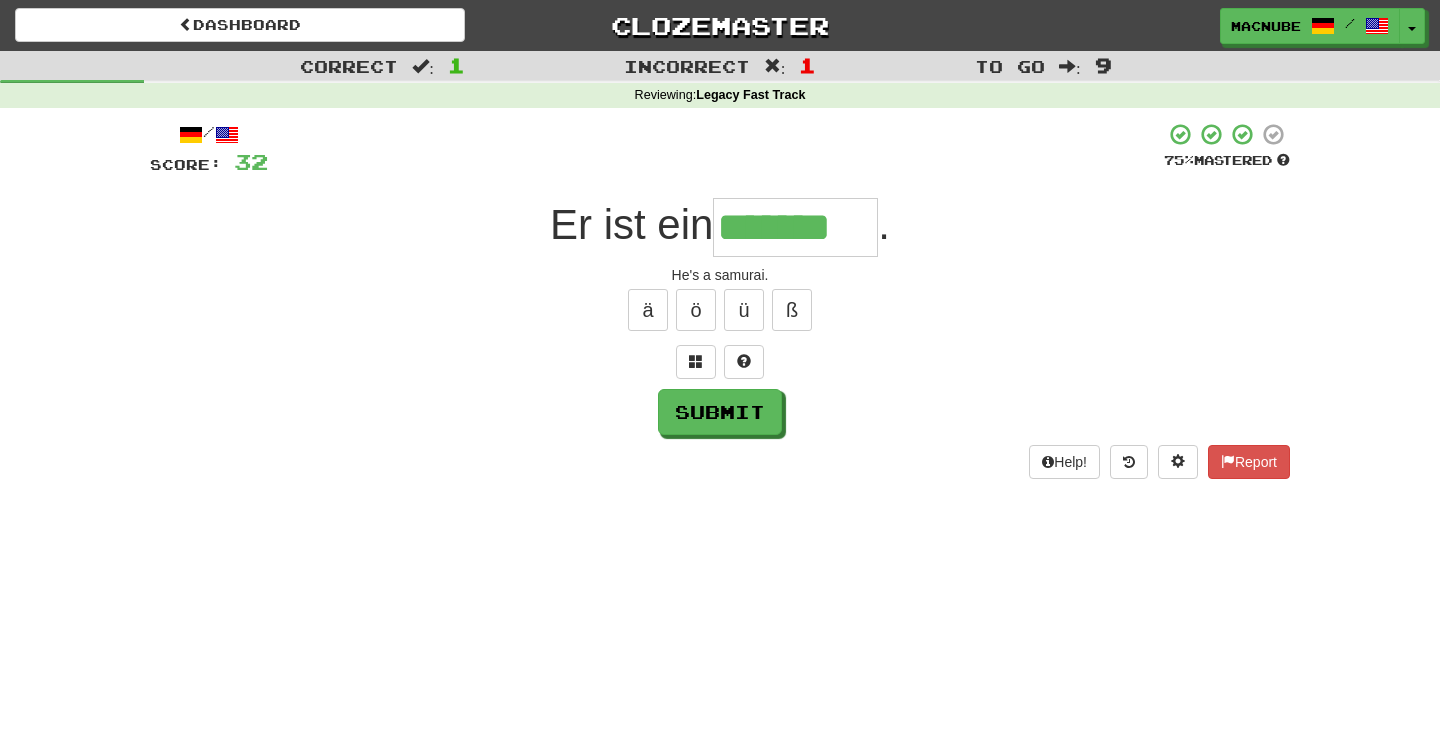 type on "*******" 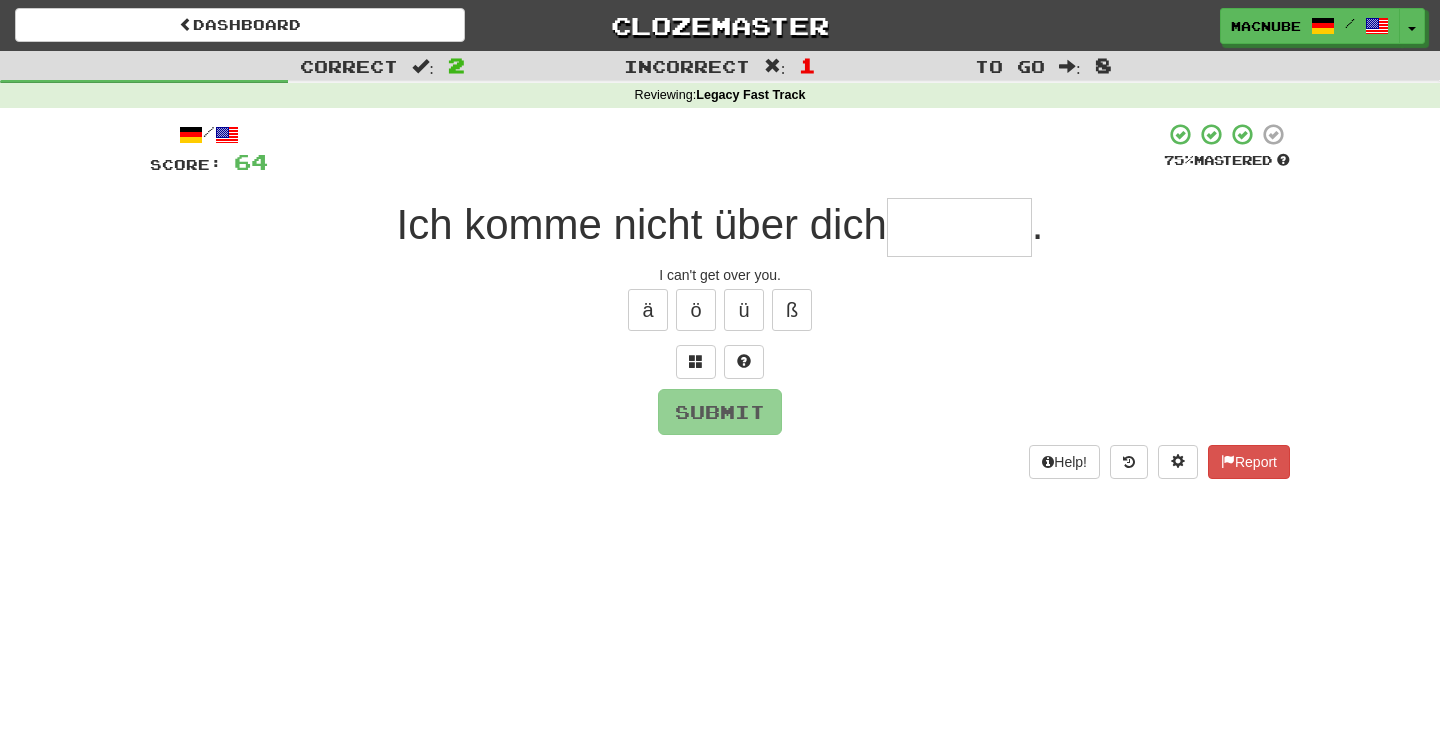 type on "*" 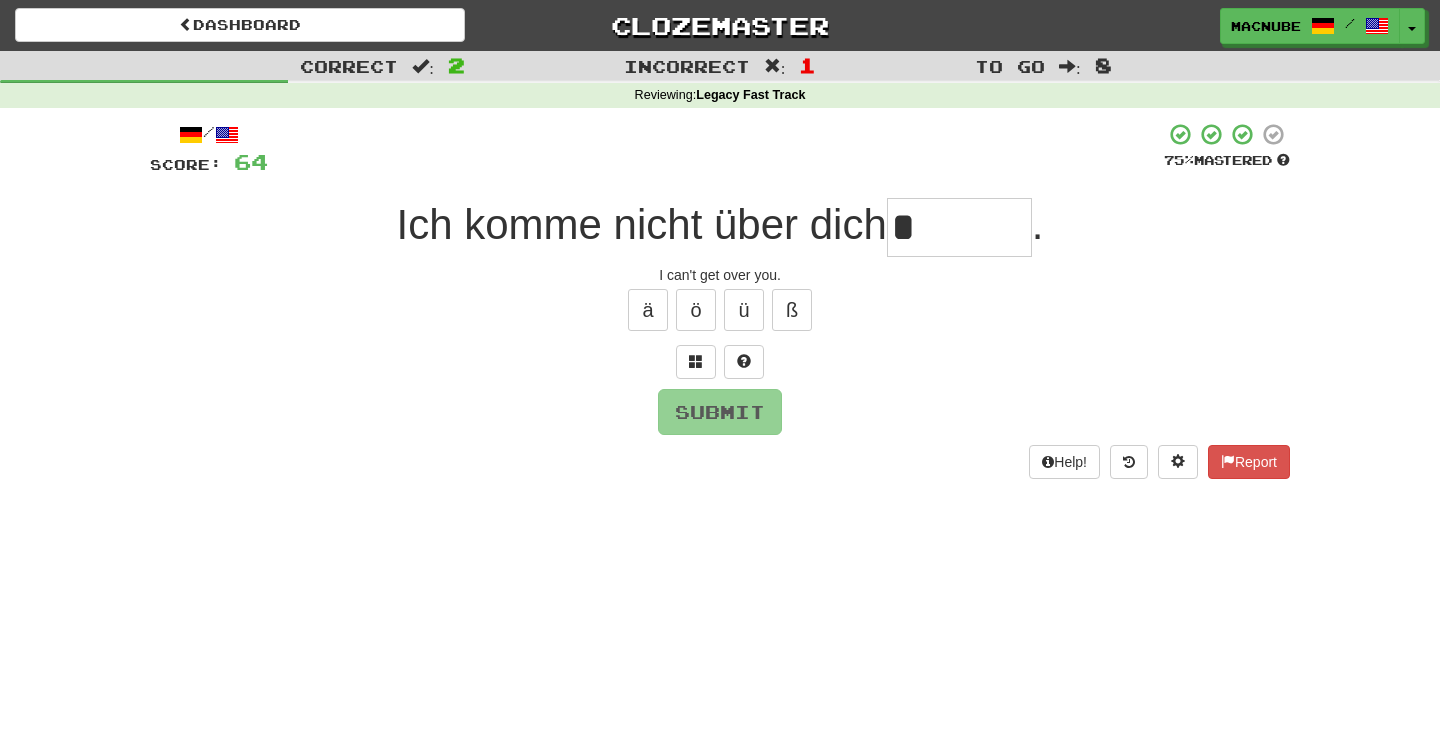type on "*" 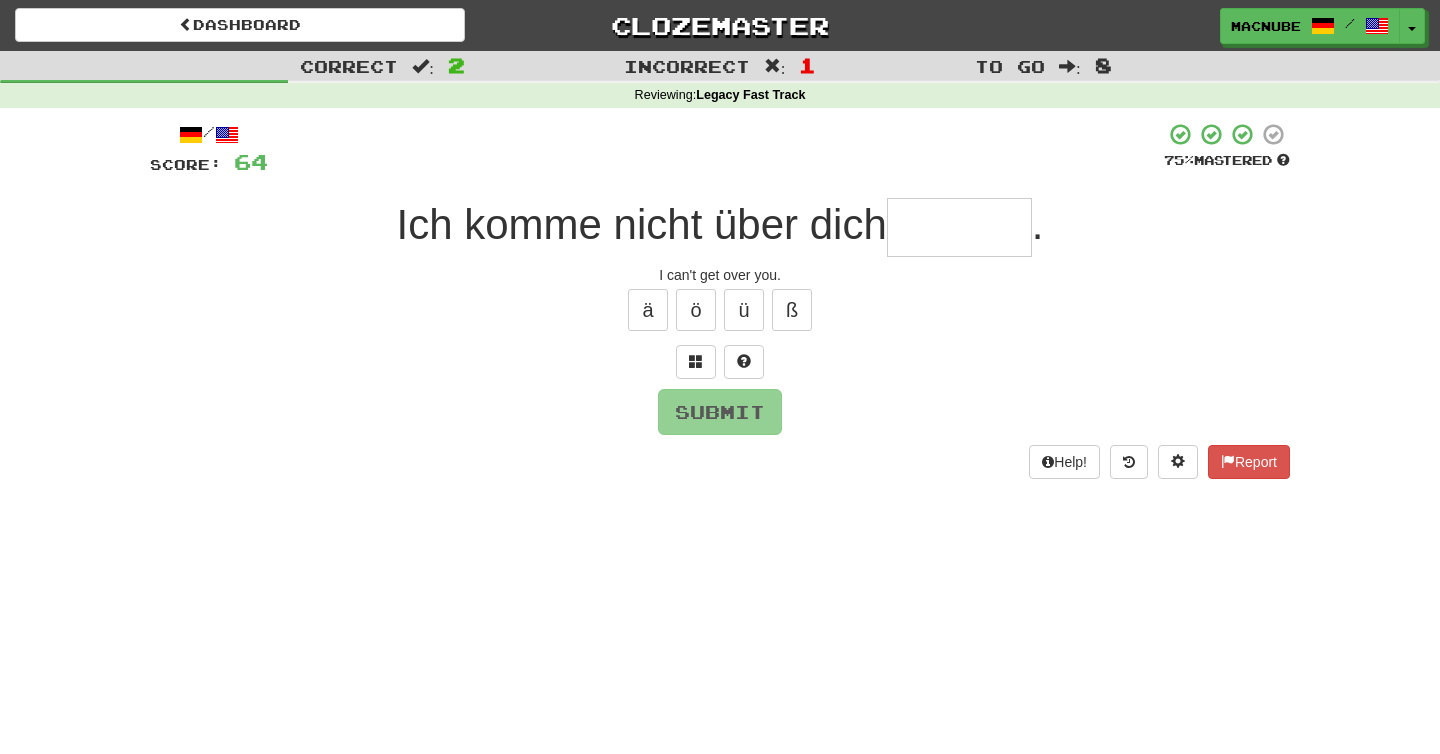 type on "*" 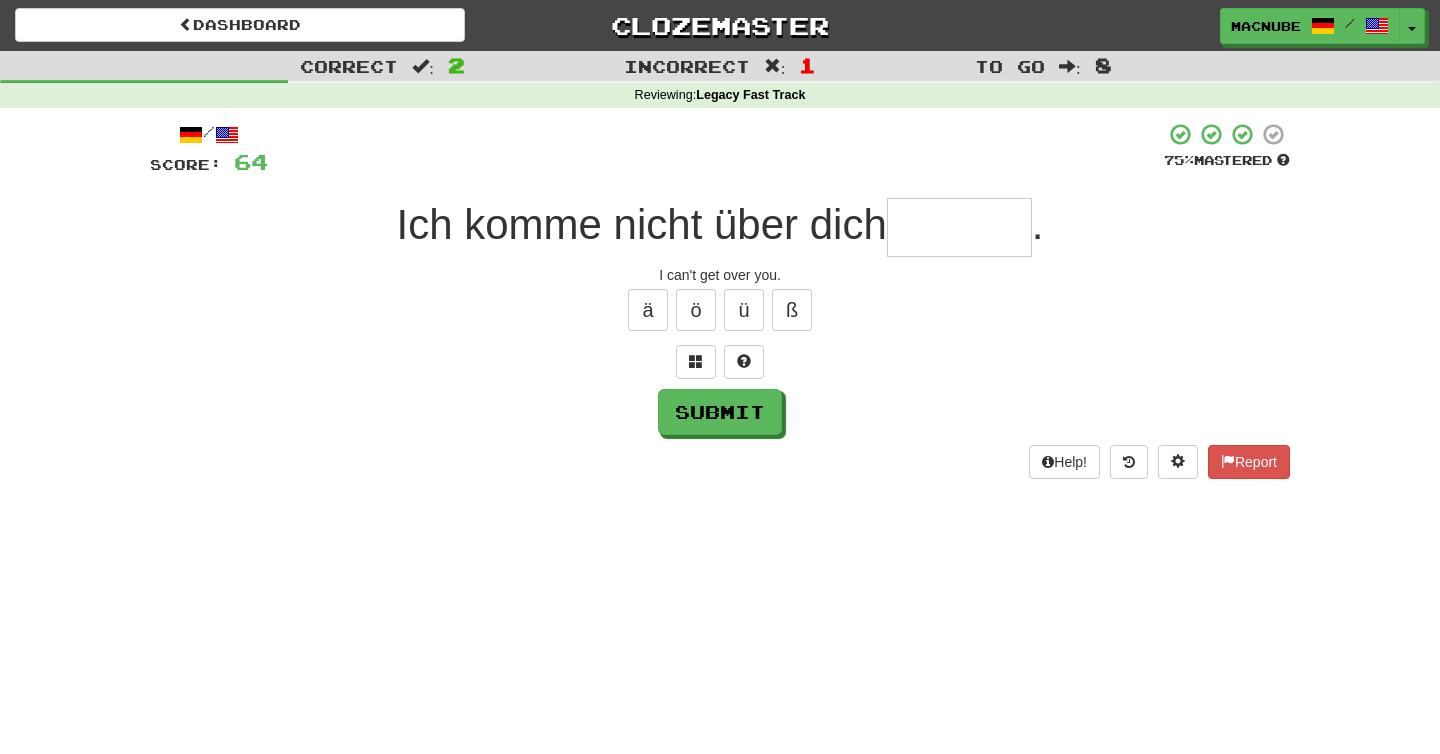 type on "*" 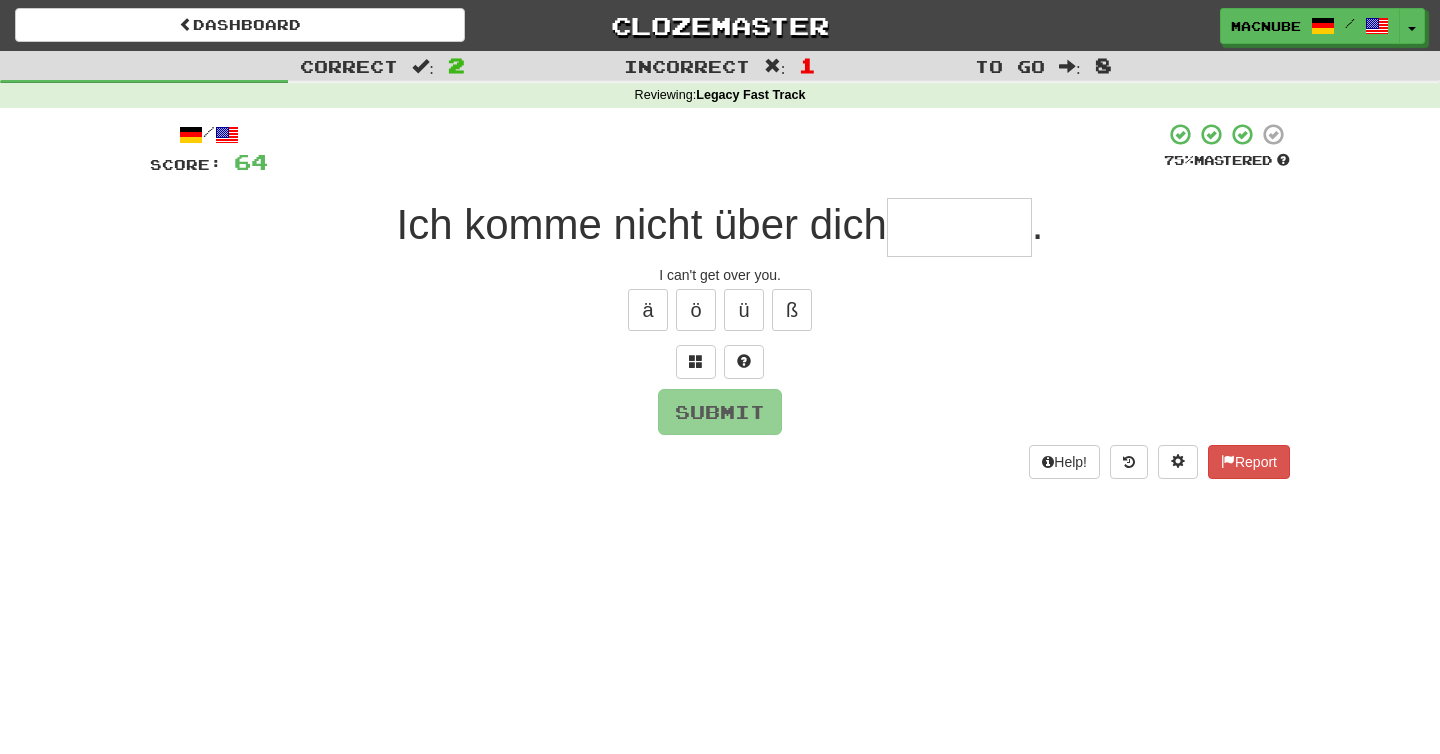 type on "*" 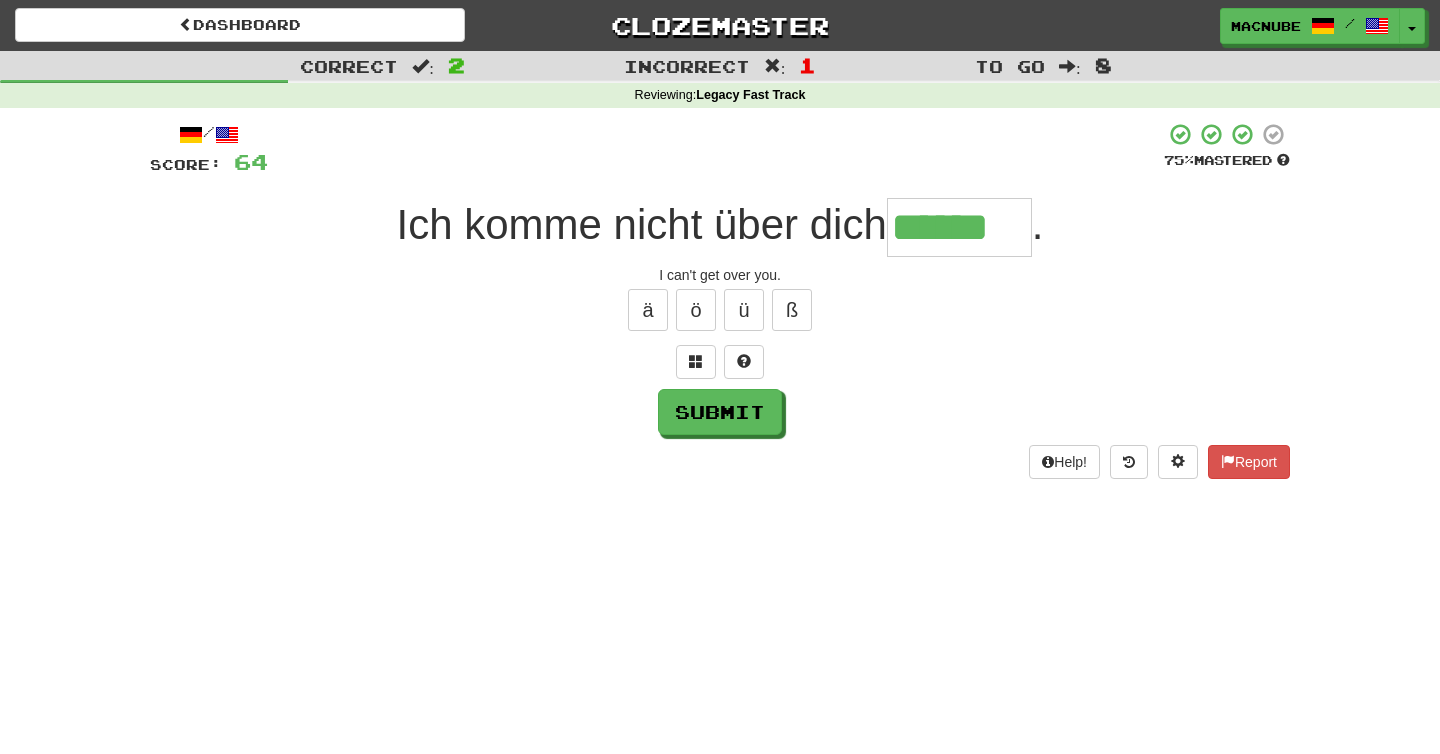 type on "******" 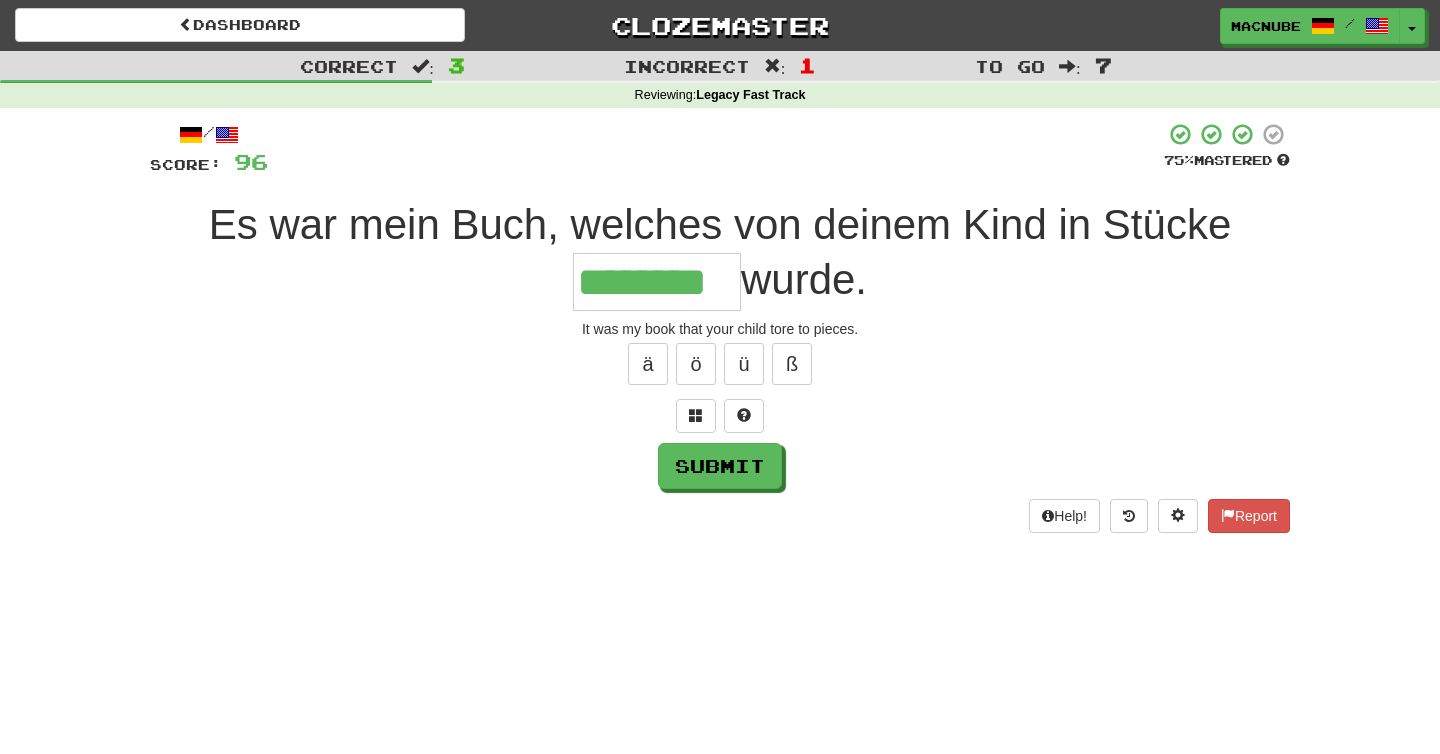 type on "********" 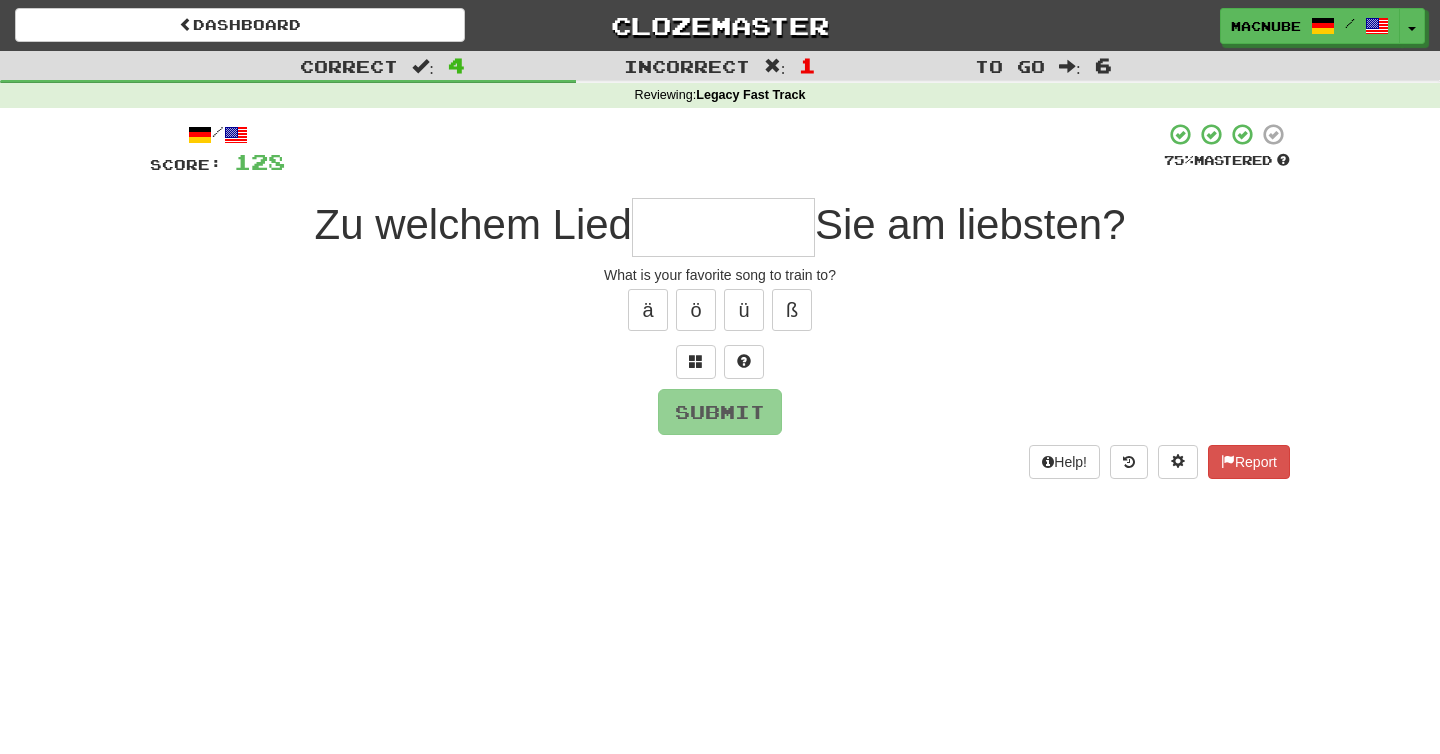 type on "*" 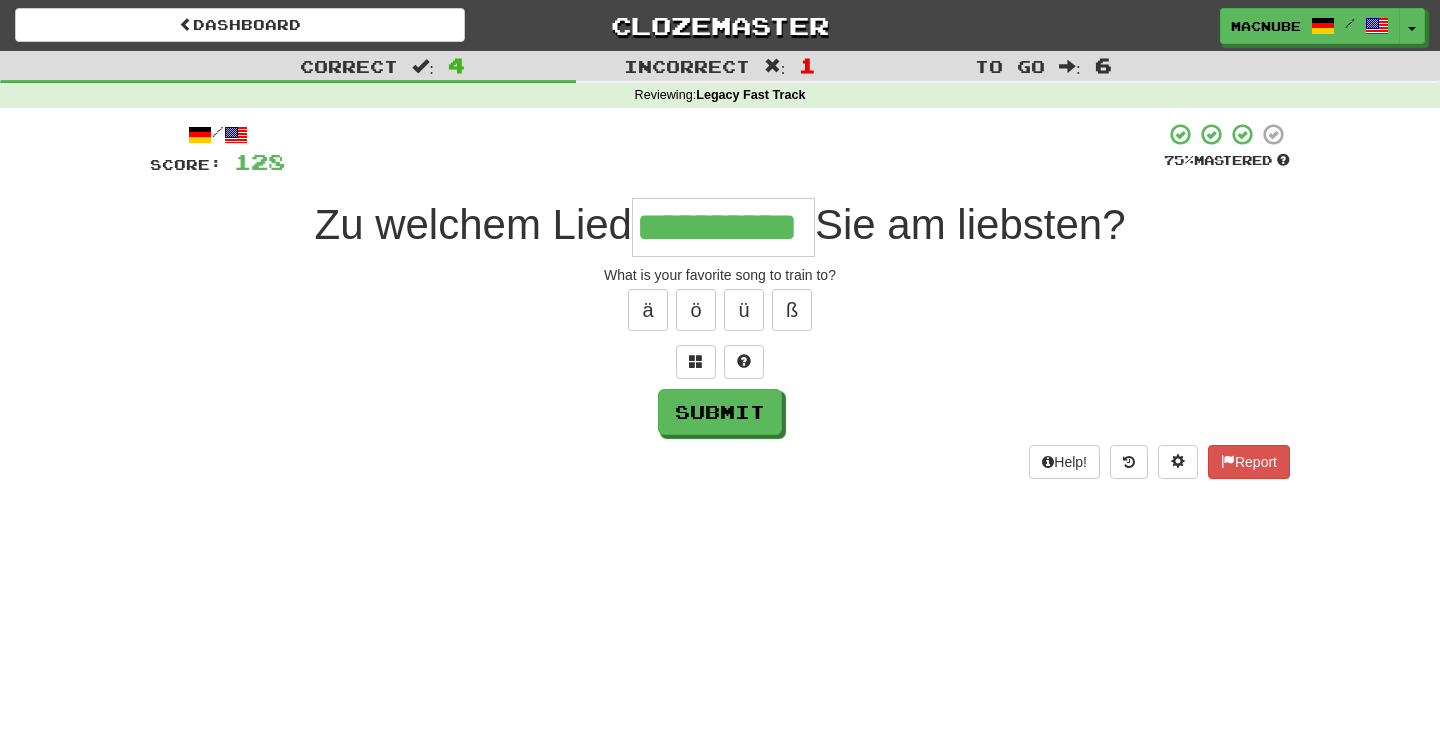 type on "**********" 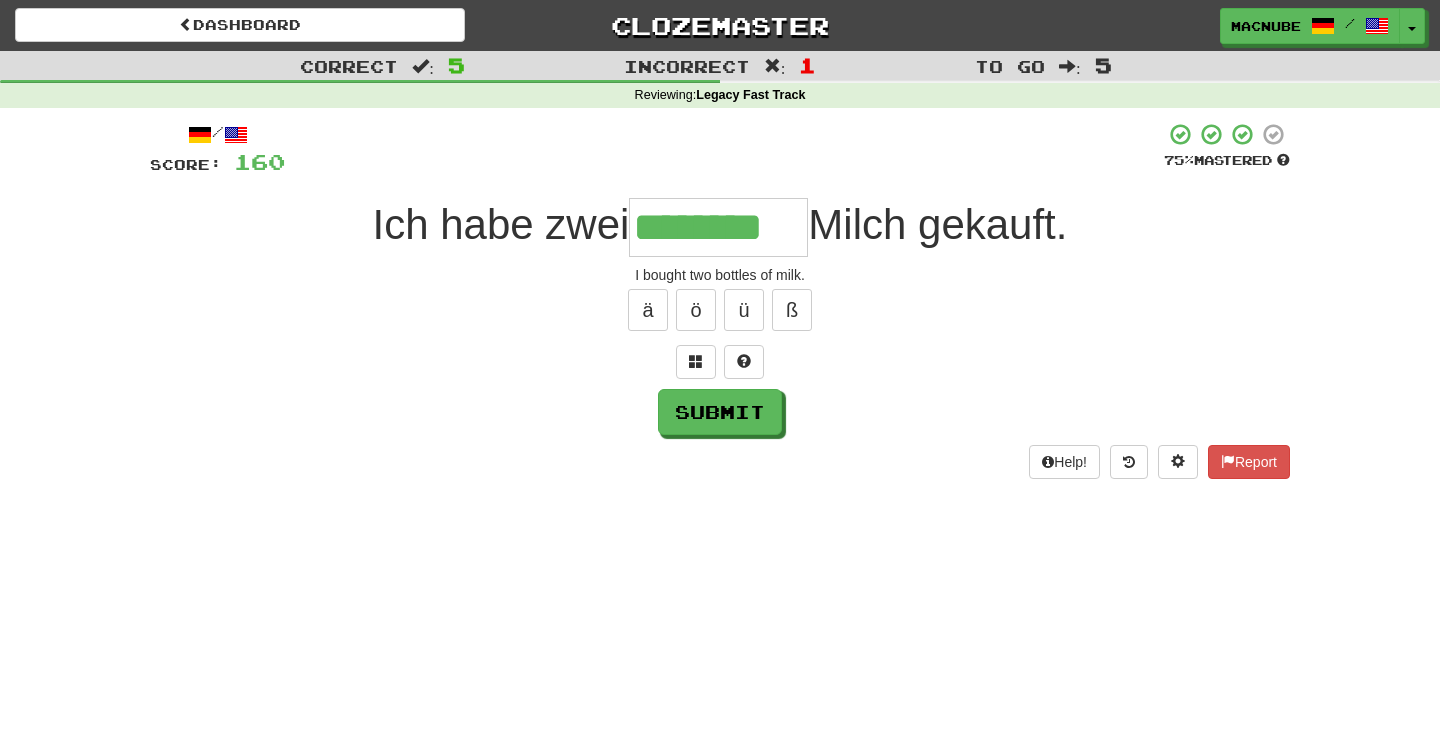 type on "********" 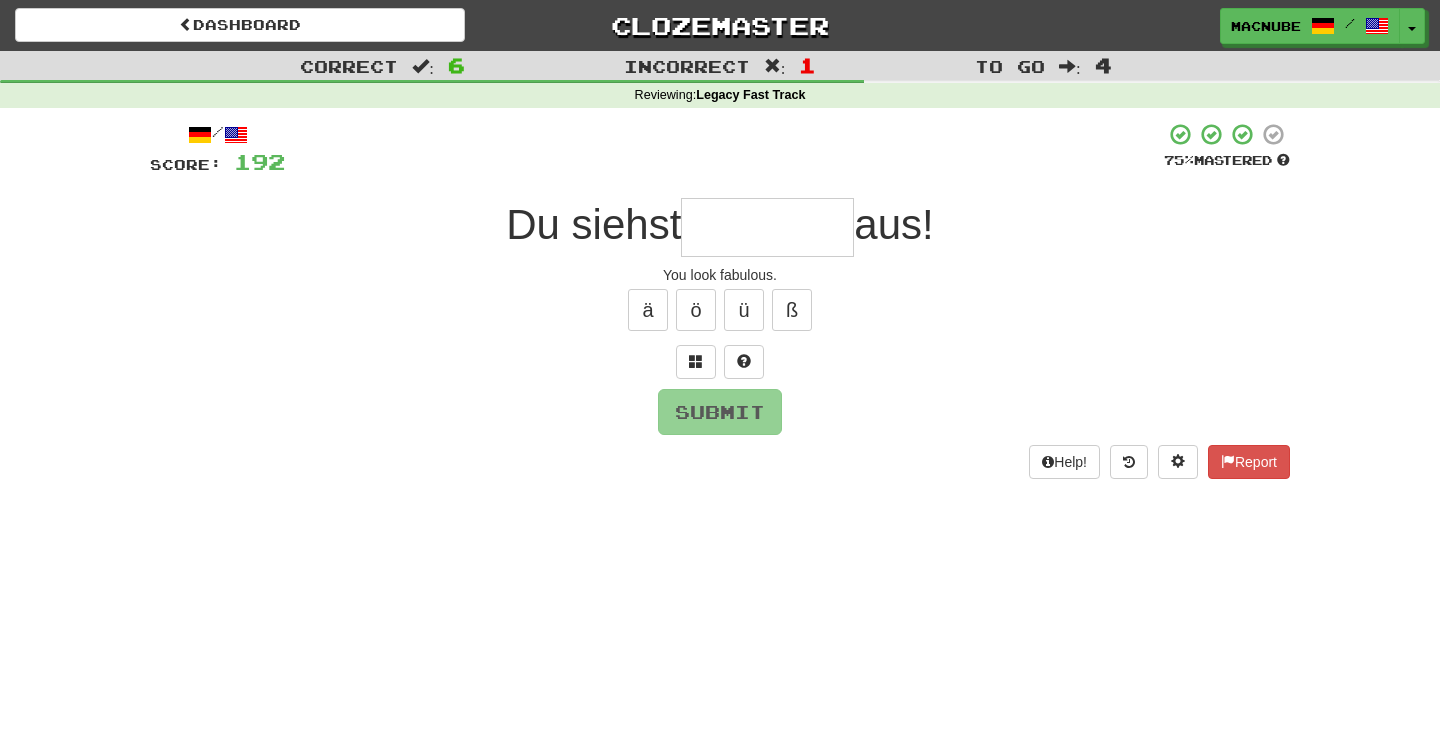 type on "*" 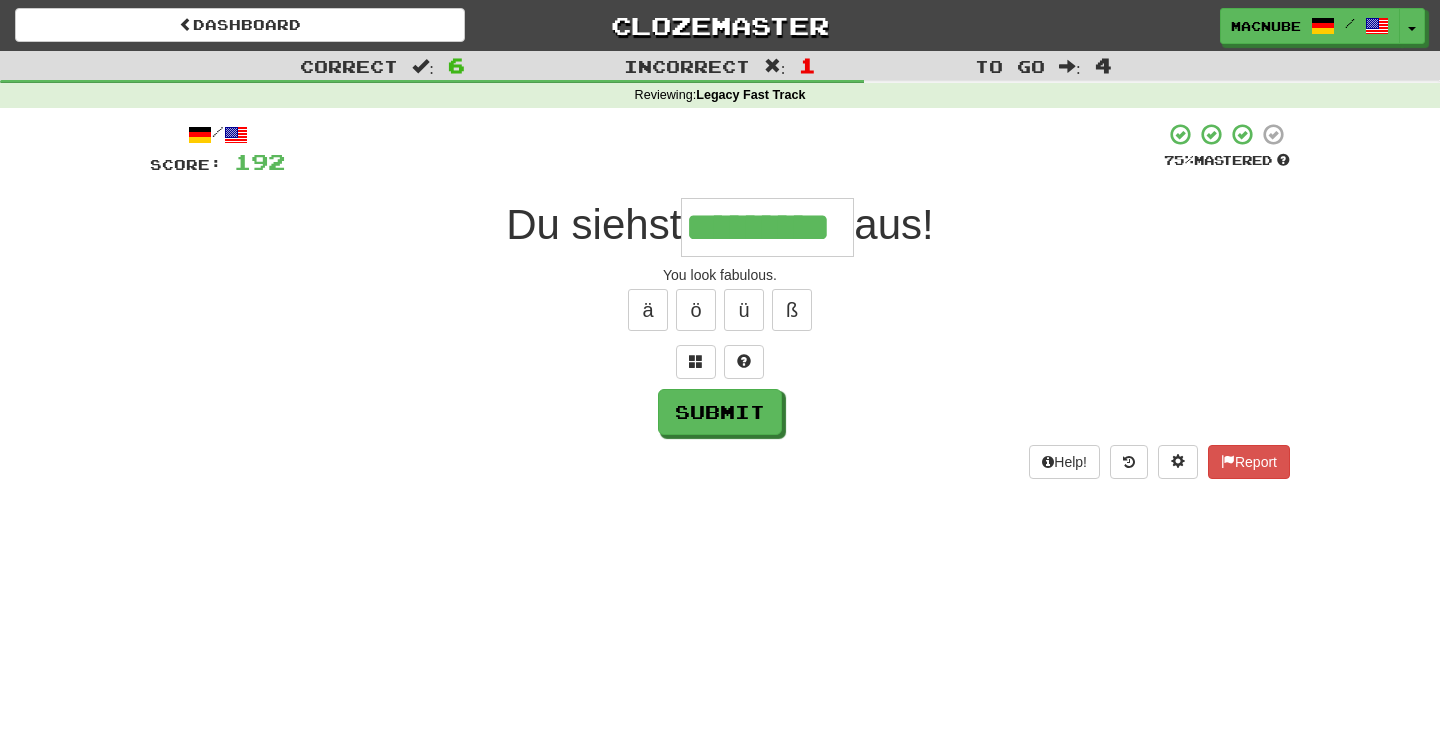 scroll, scrollTop: 0, scrollLeft: 10, axis: horizontal 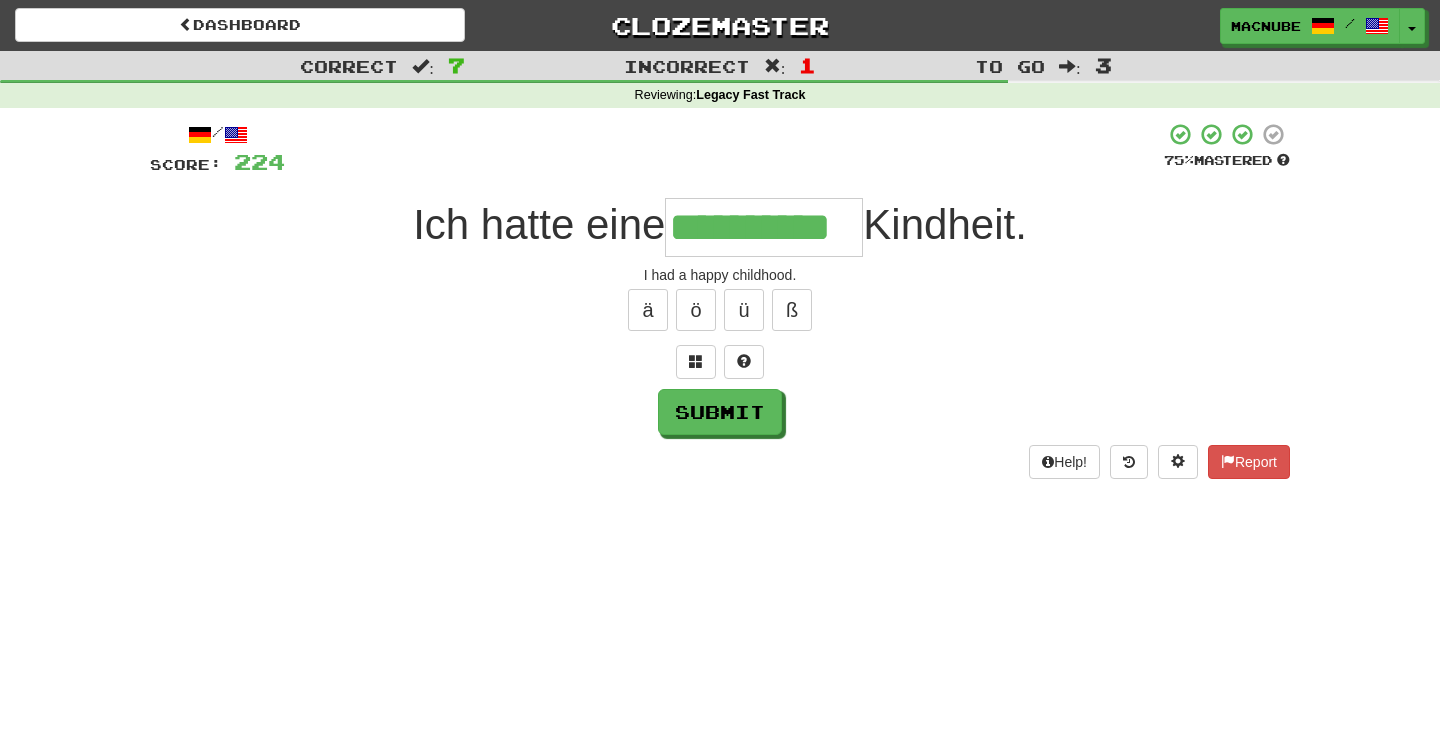 type on "**********" 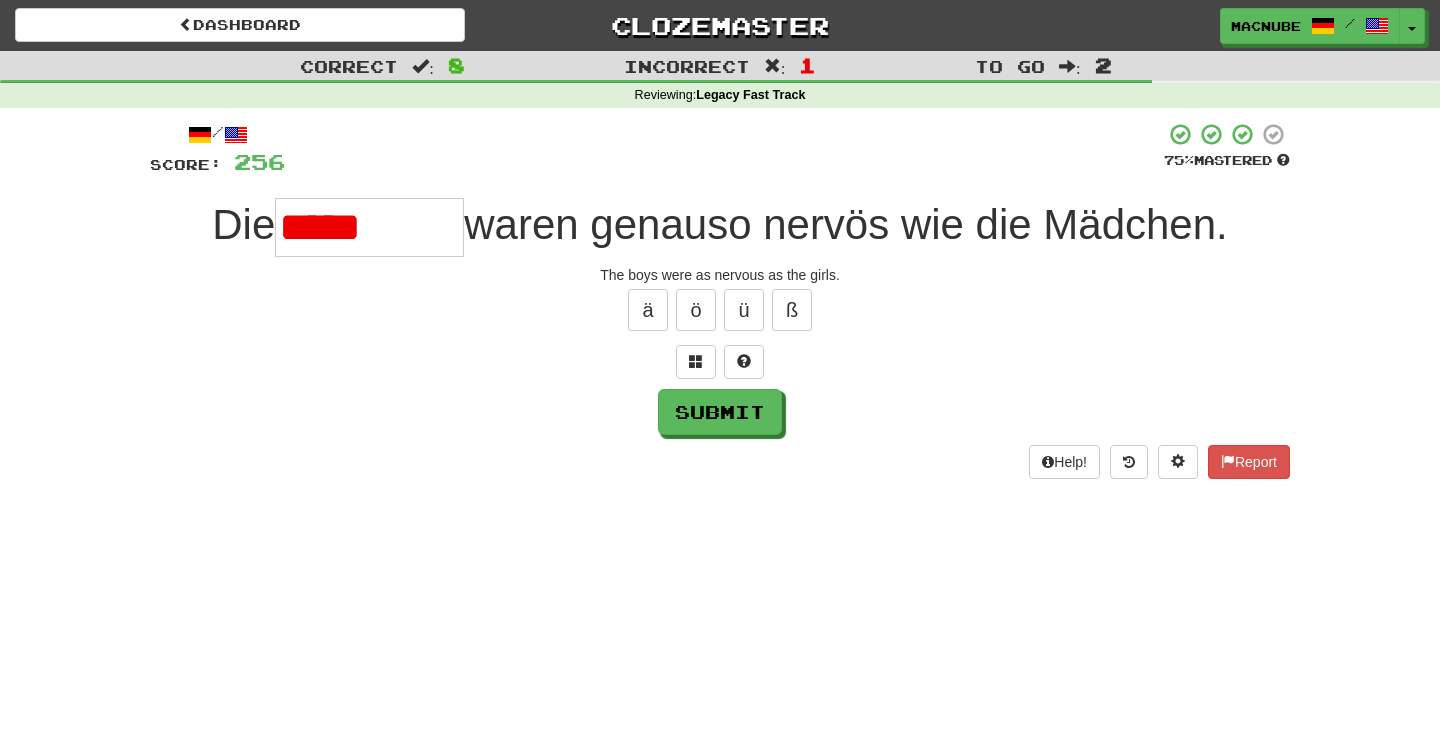 type on "******" 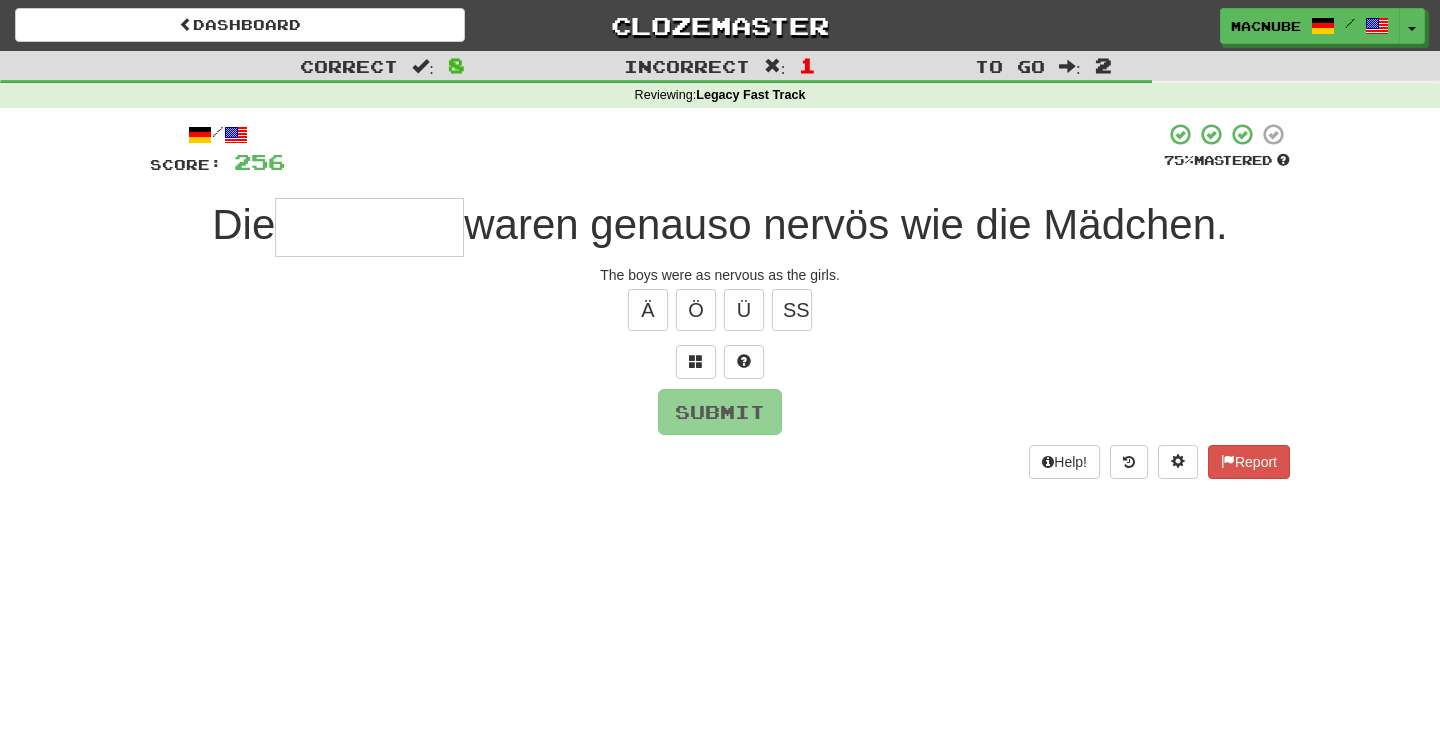 type on "*" 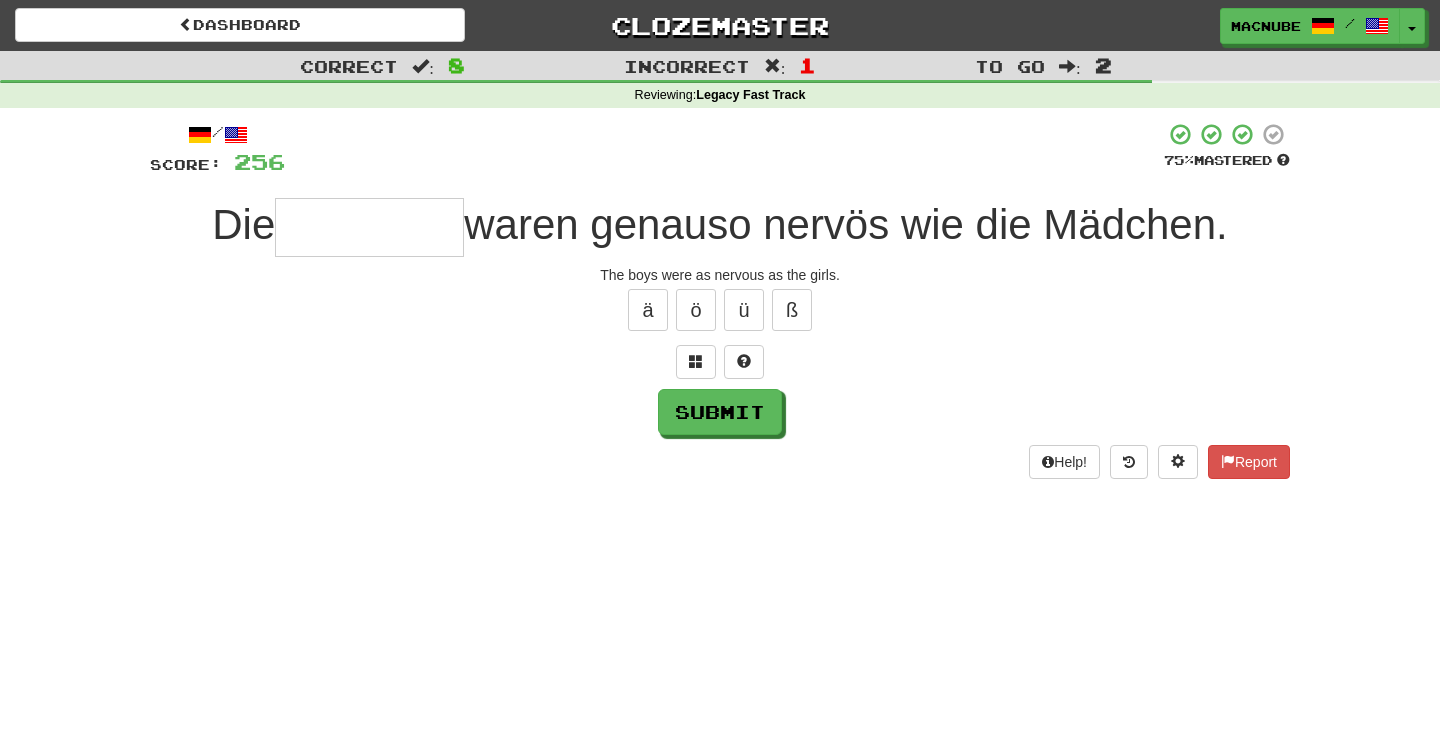 type on "*" 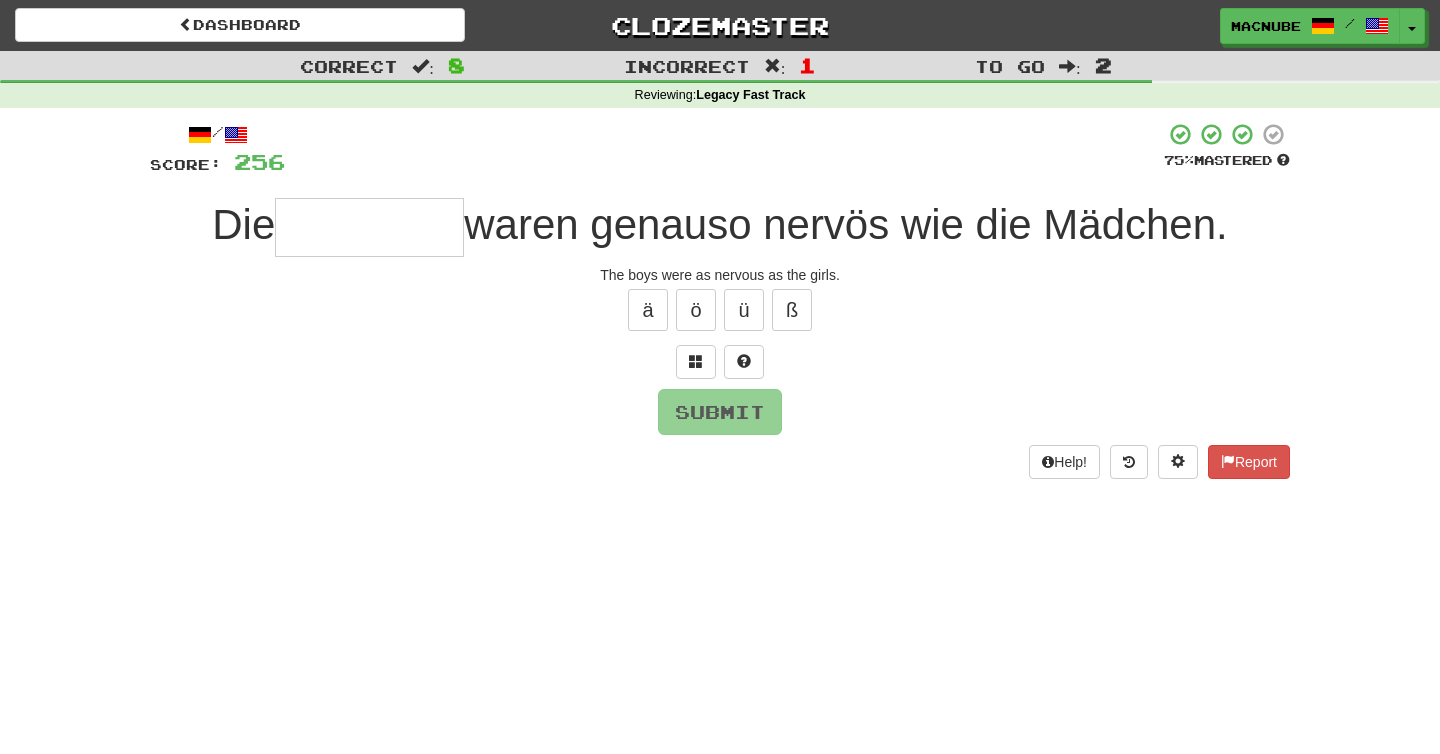 type on "*" 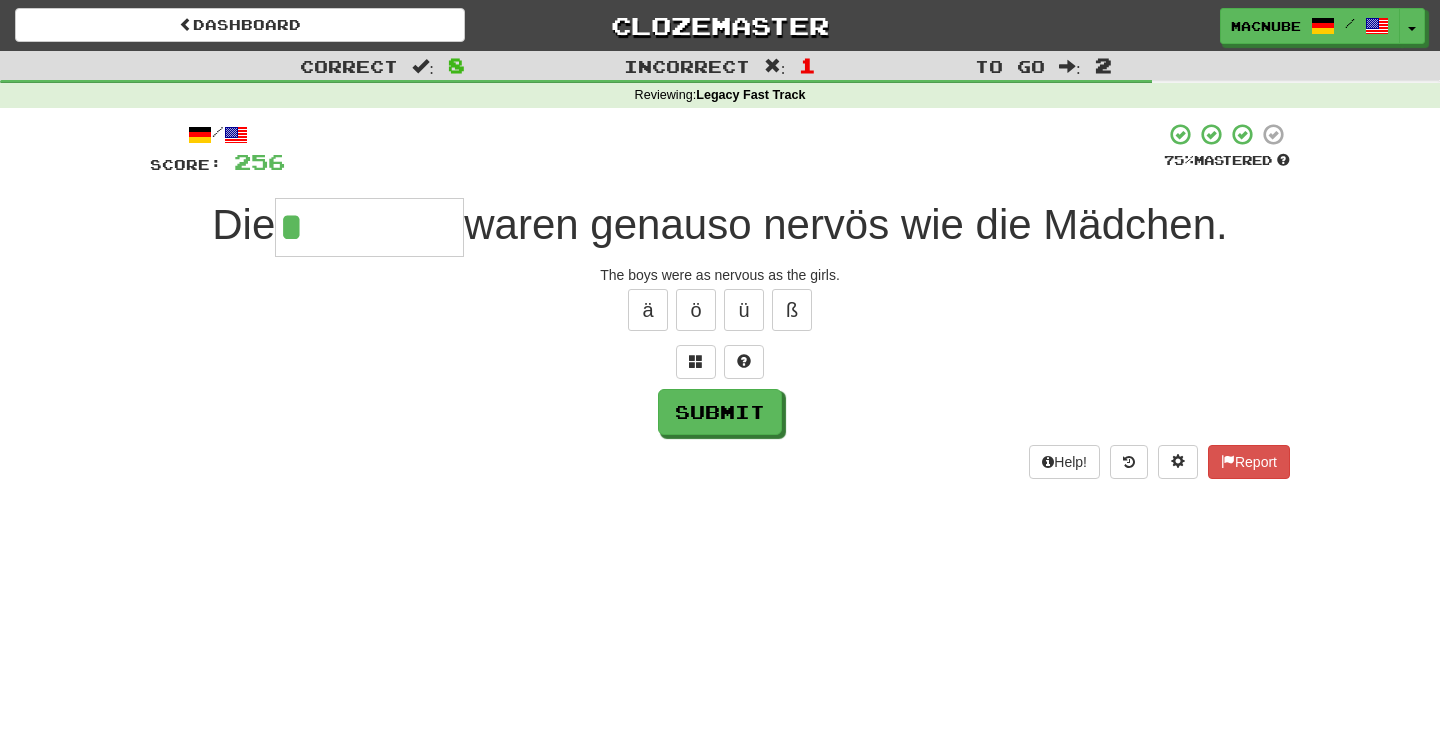 type on "********" 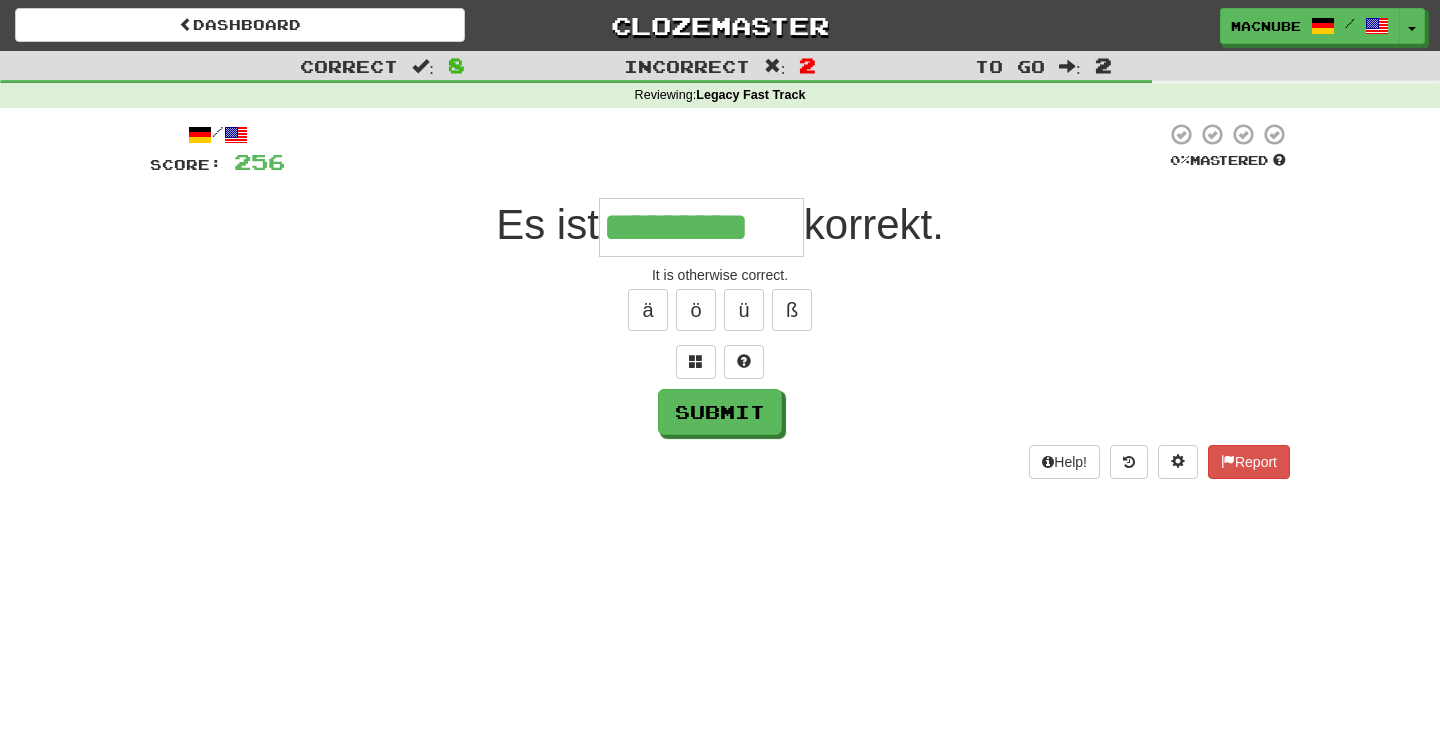 type on "*********" 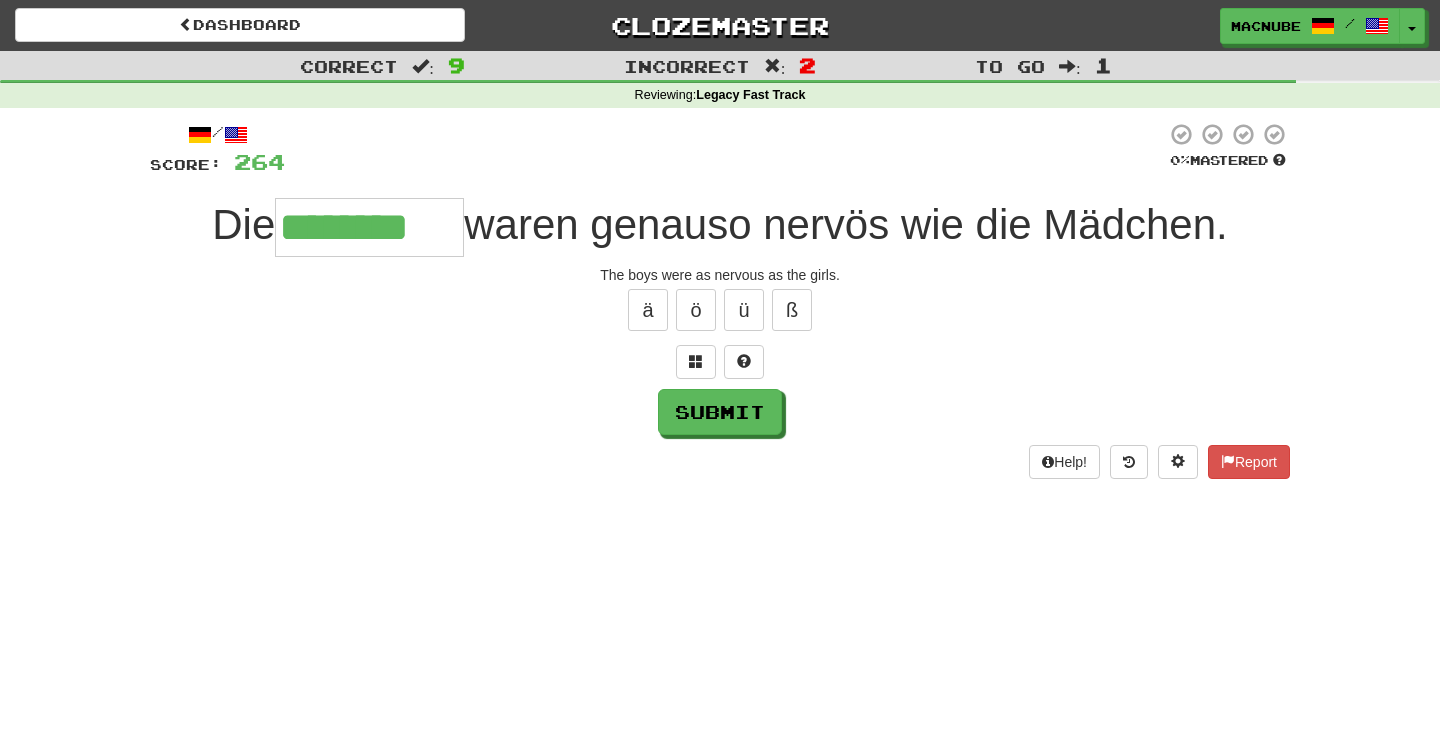 type on "********" 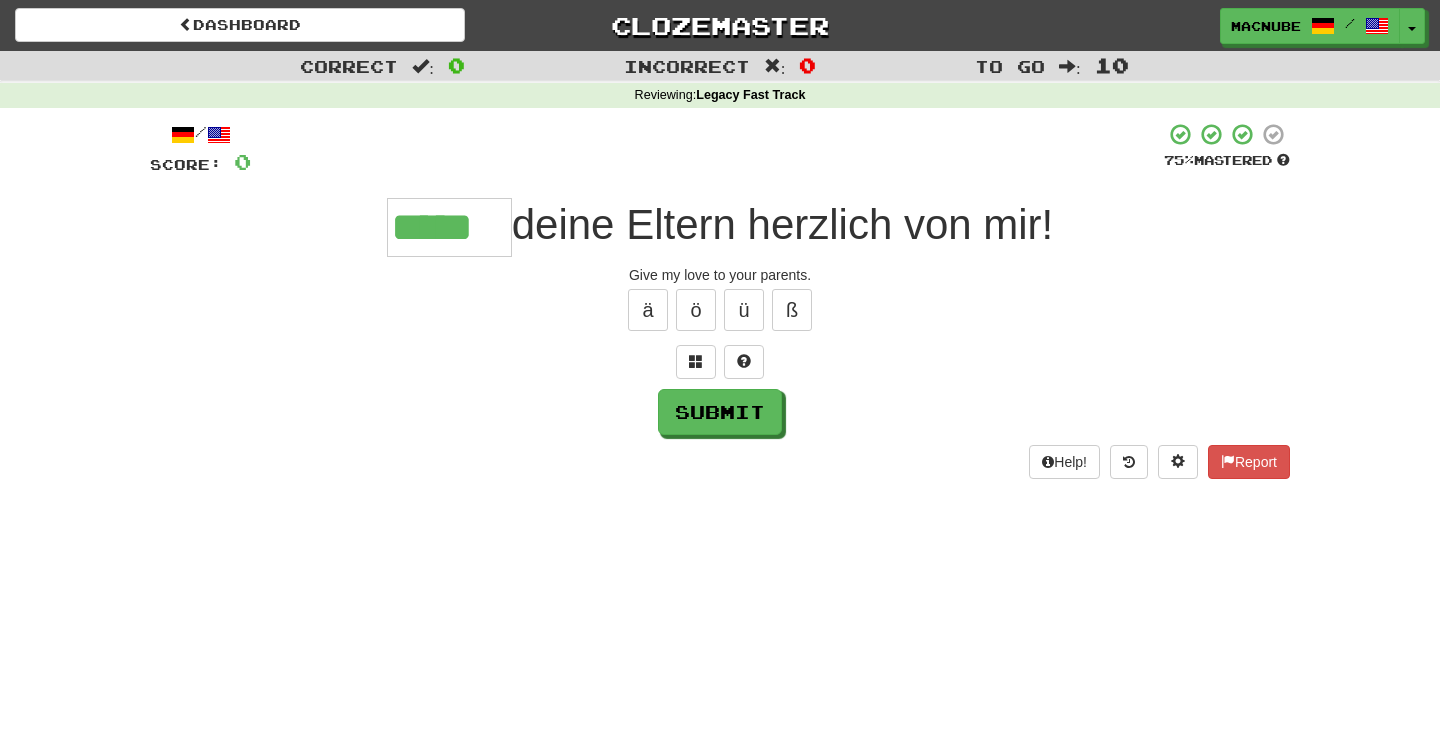 type on "*****" 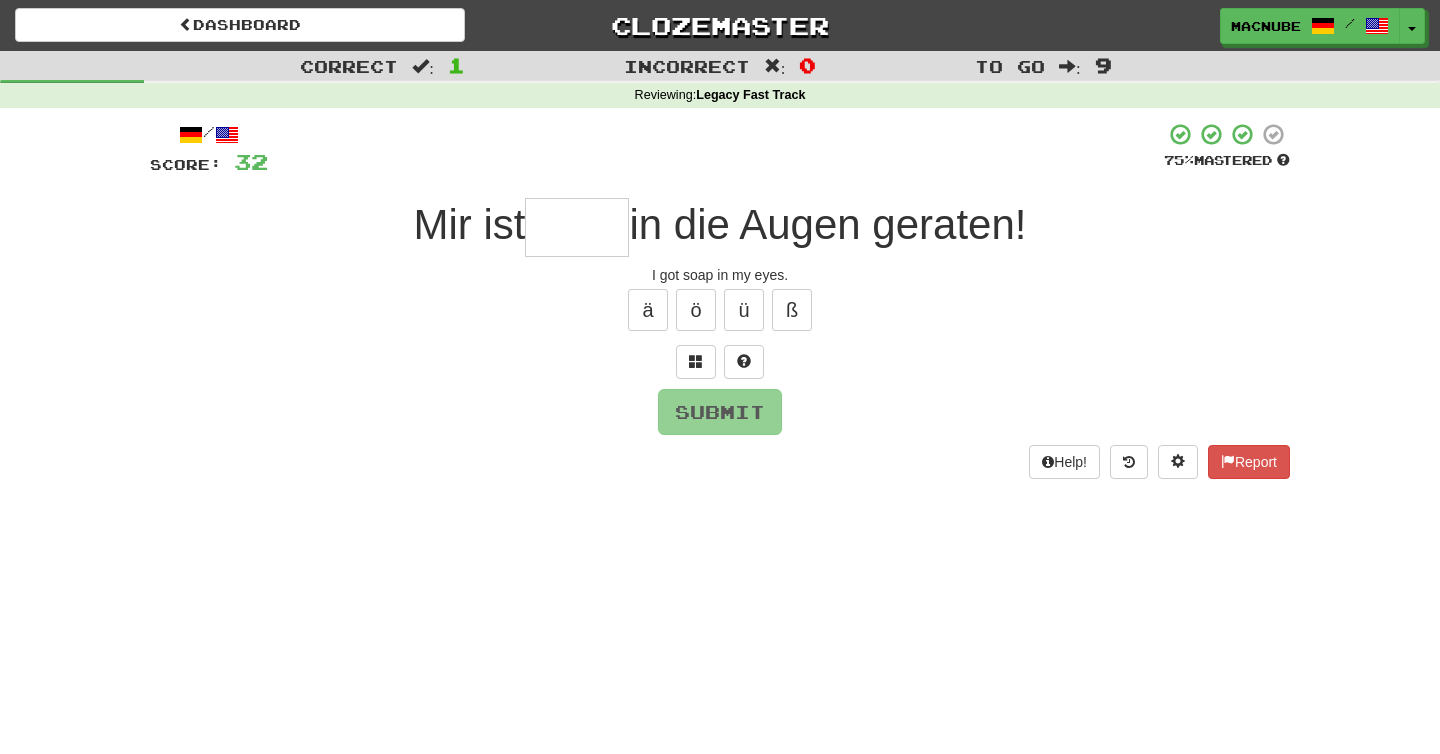 type on "*" 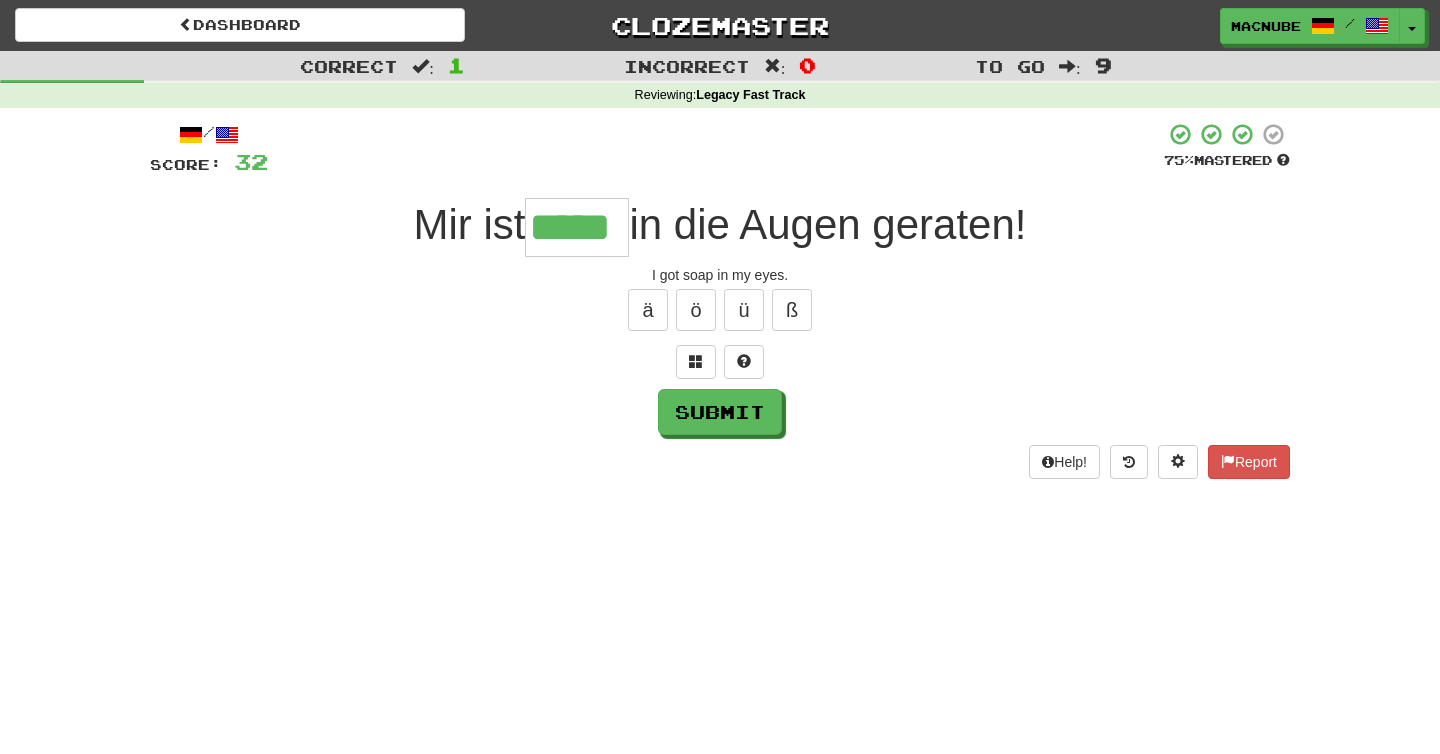 type on "*****" 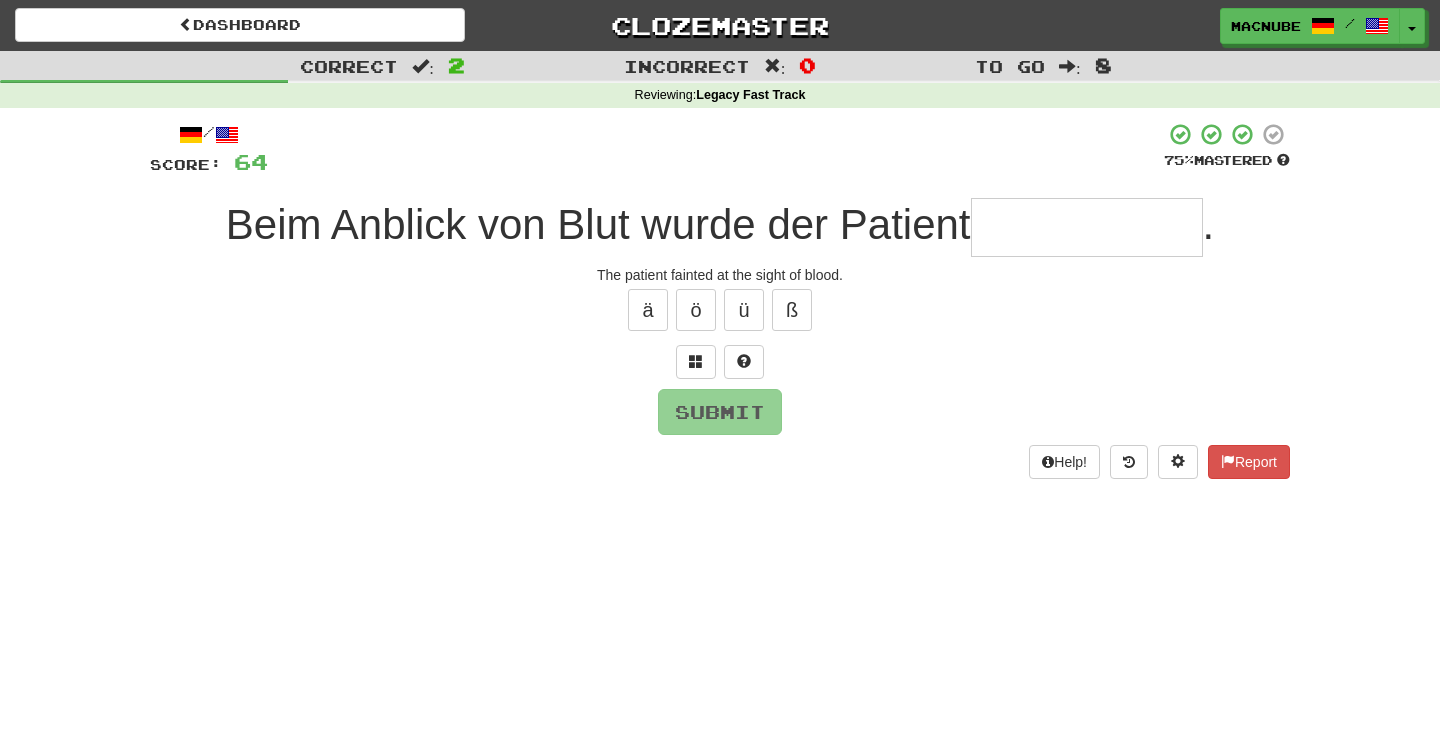 type on "*" 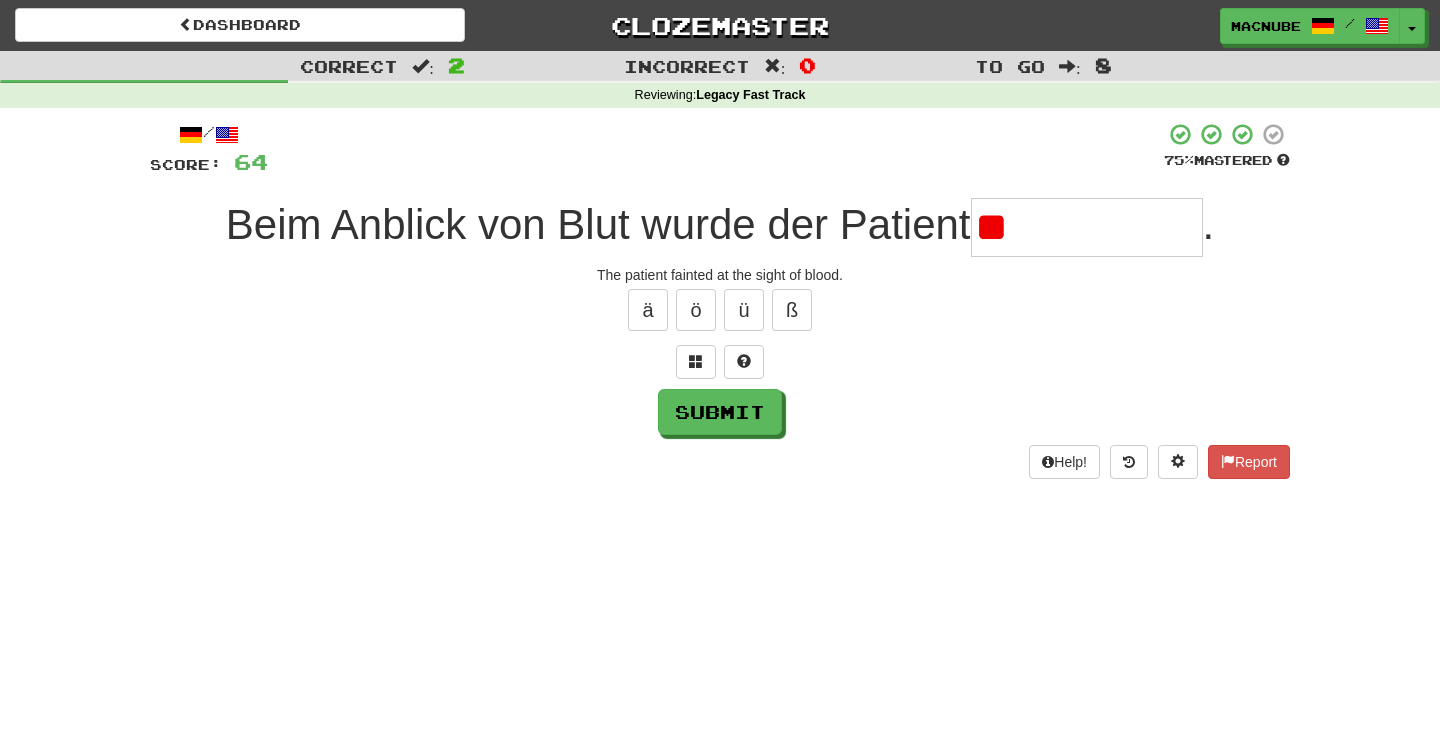 type on "*" 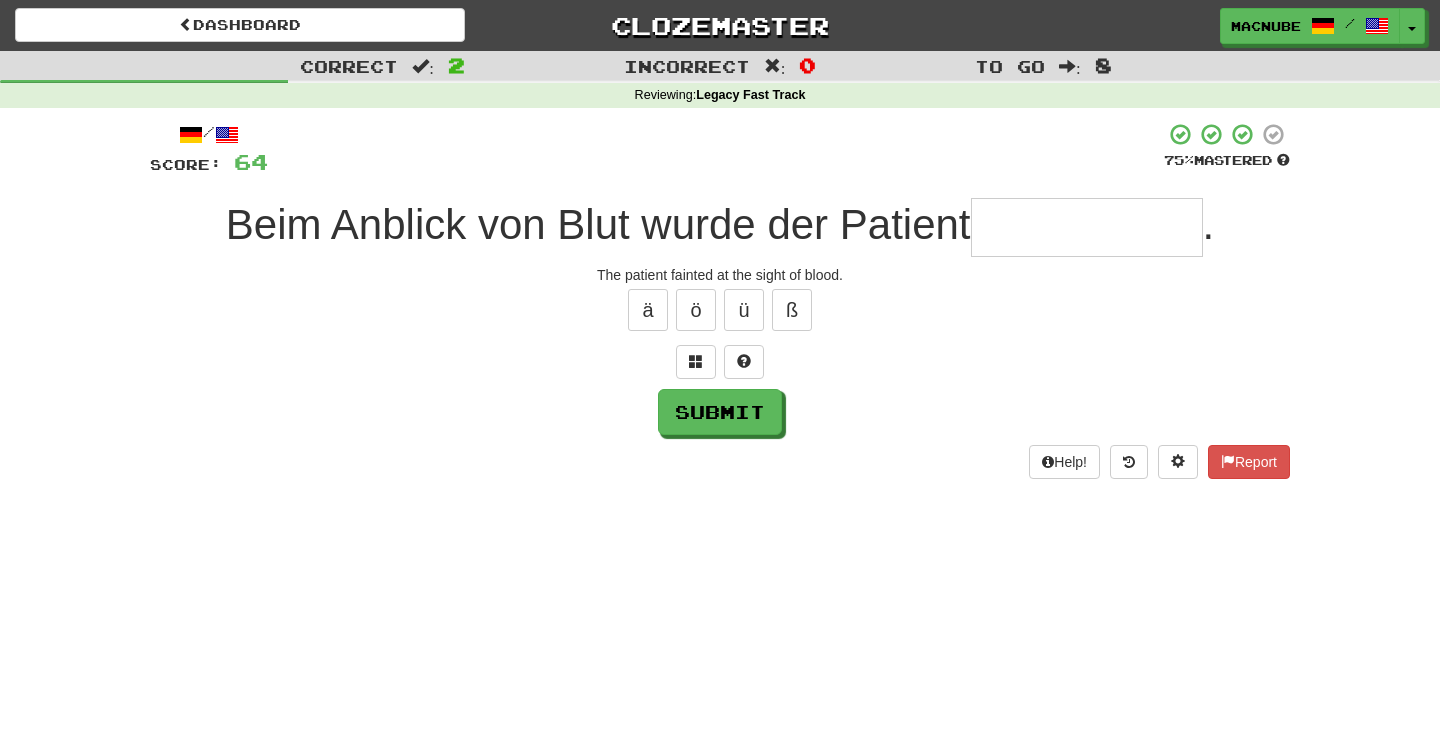 type on "*" 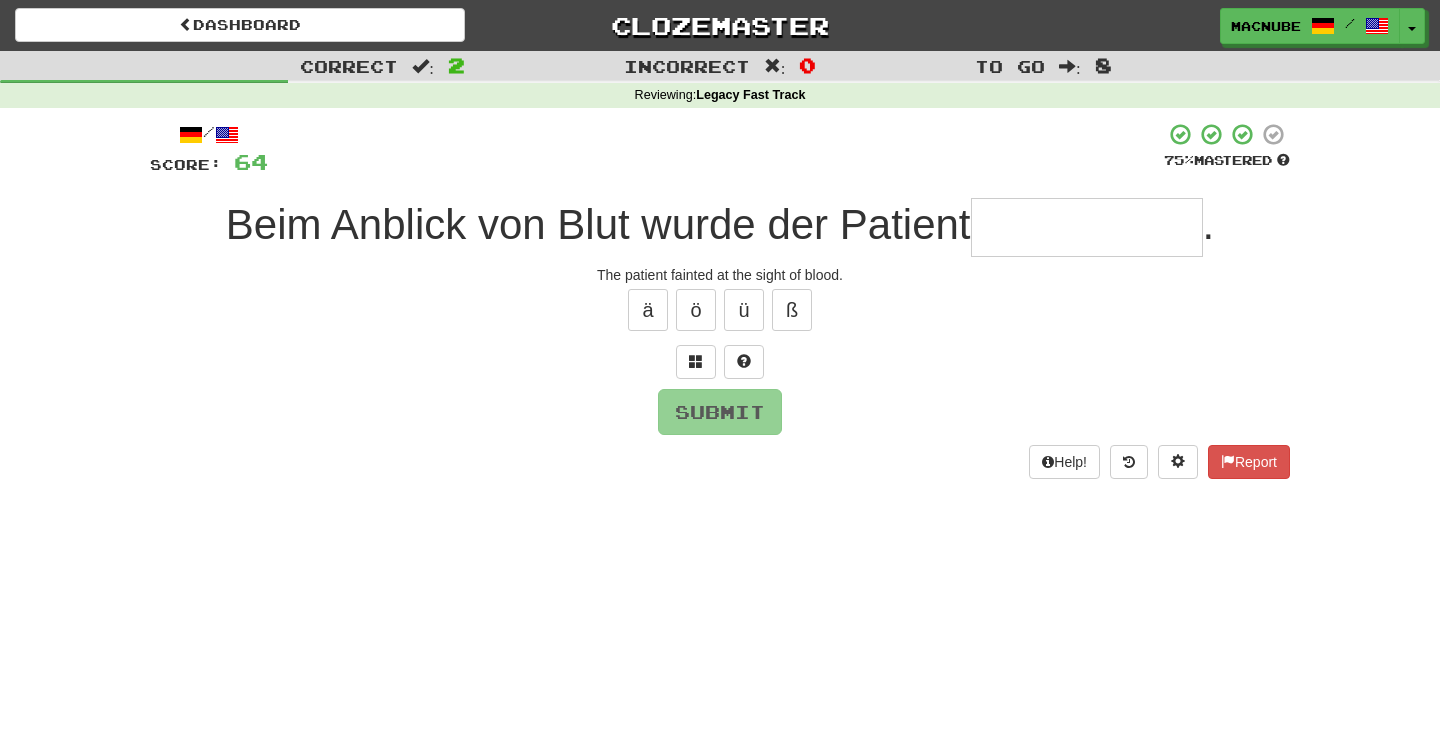 type on "*" 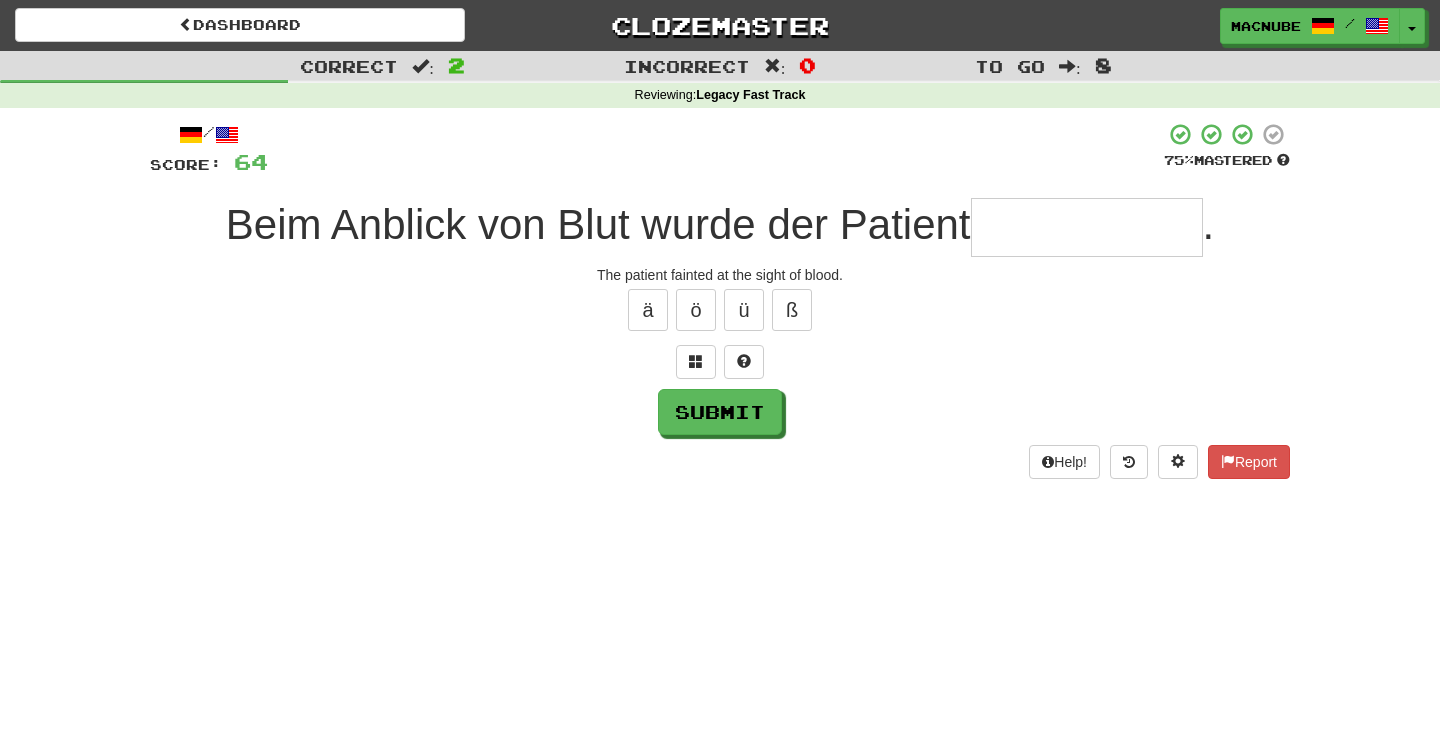 type on "*" 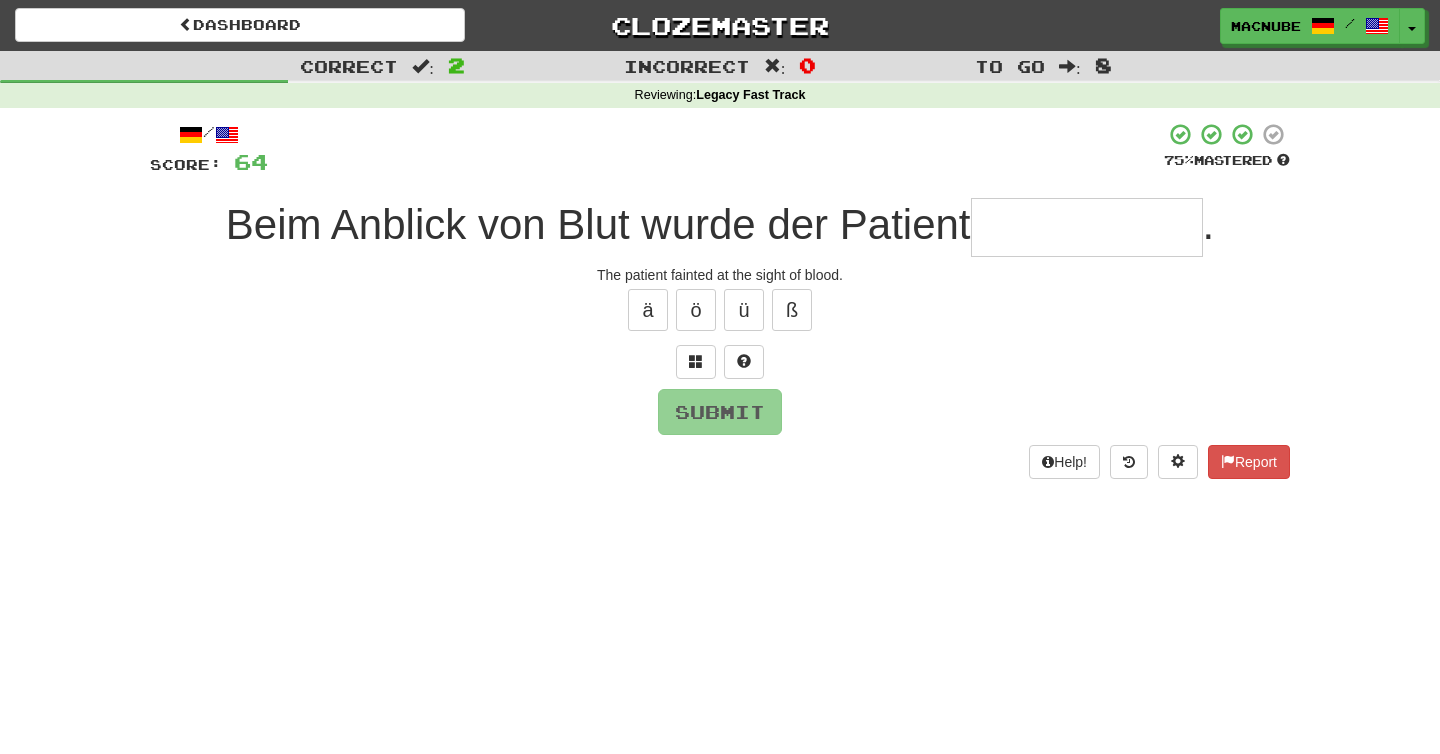 type on "*" 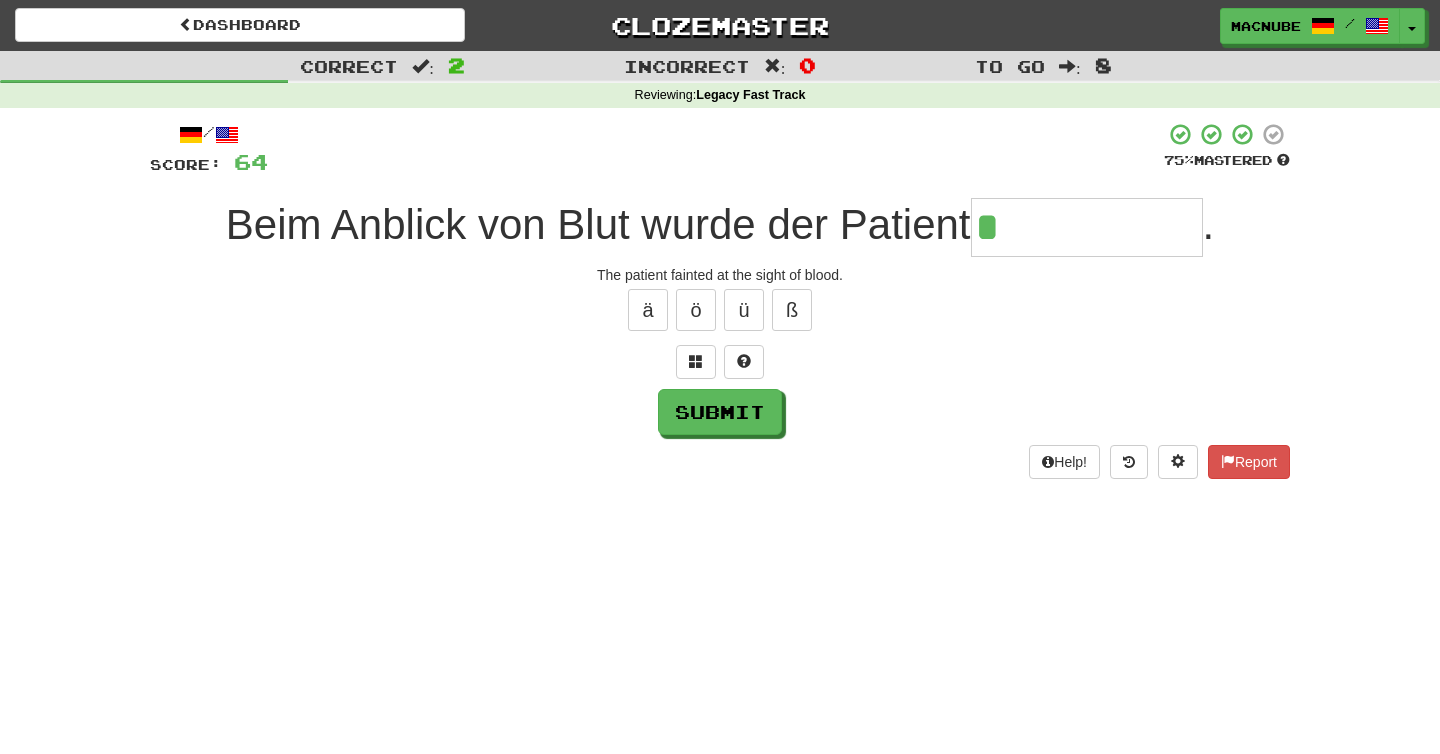 click at bounding box center [716, 149] 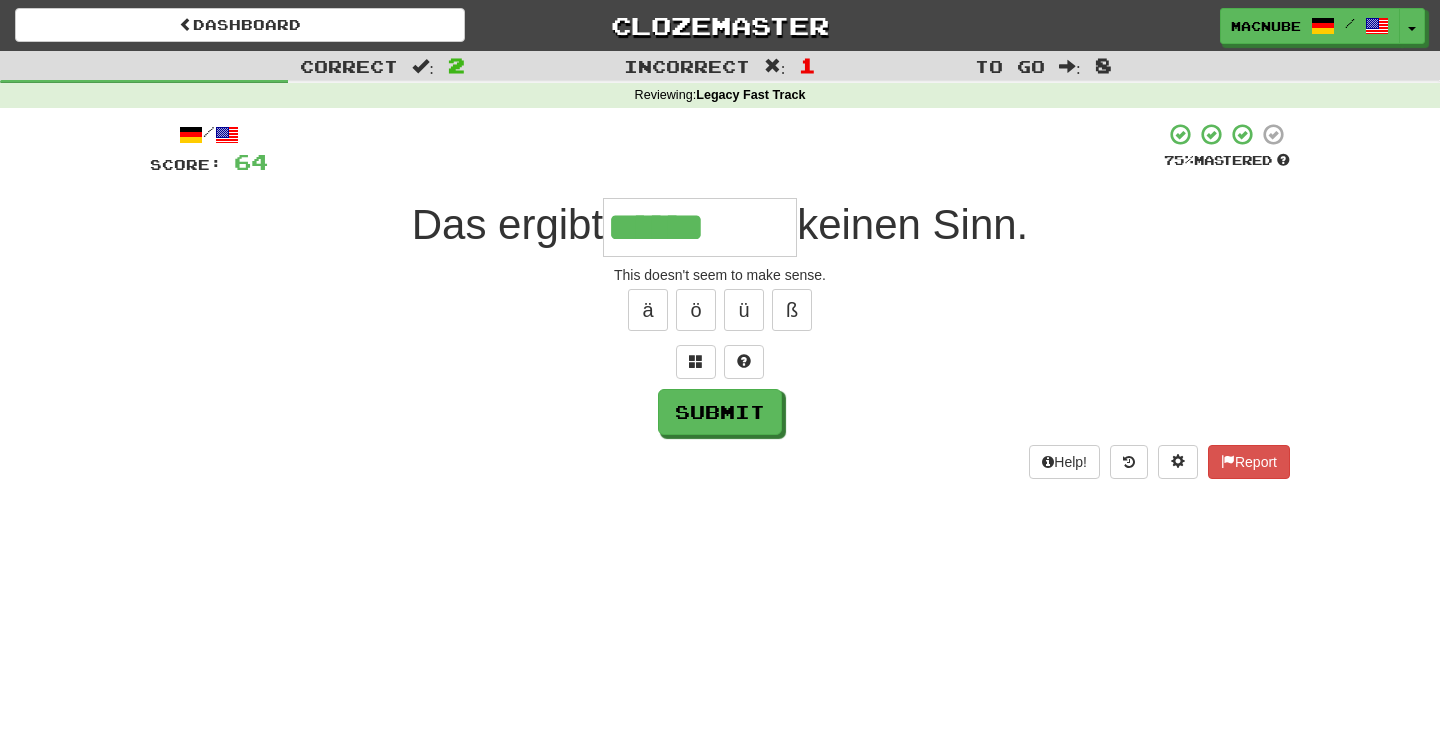 type on "*********" 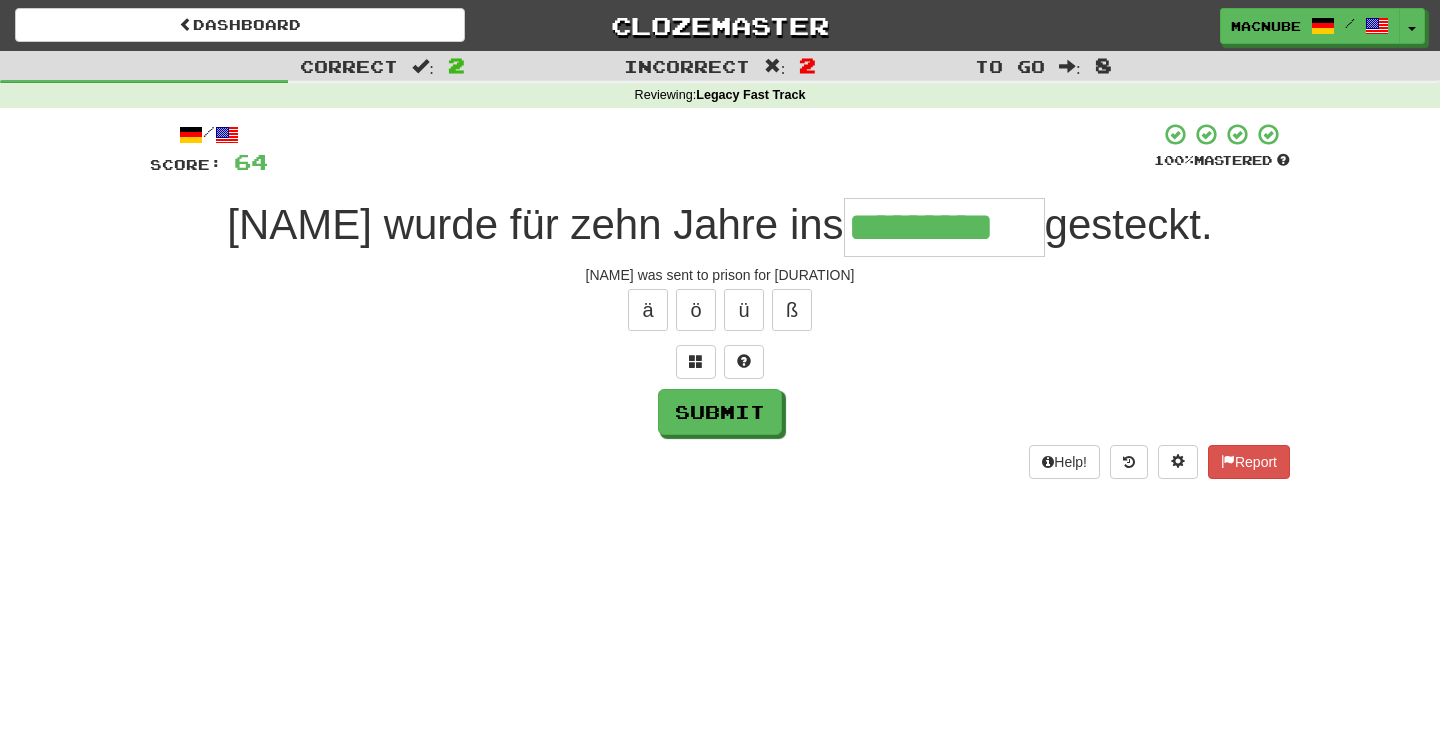 type on "*********" 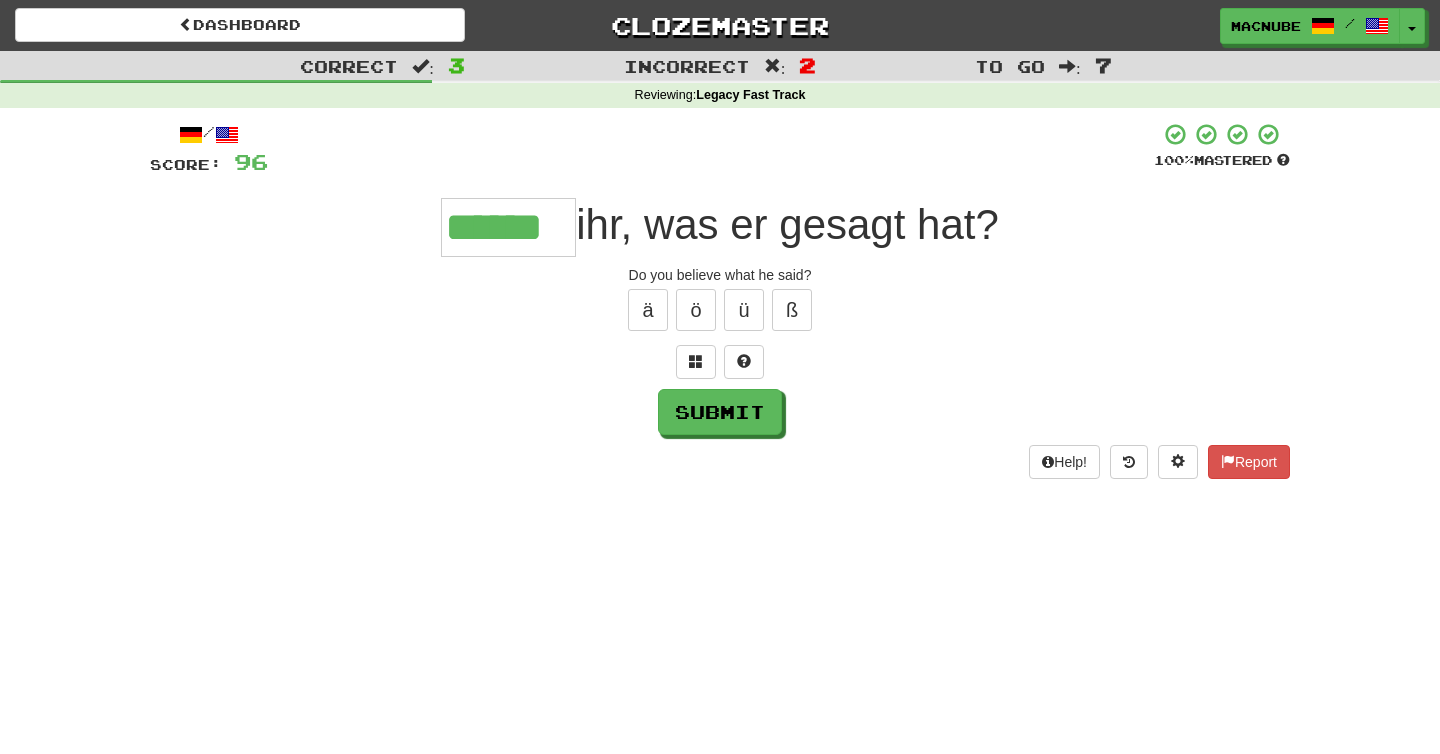 type on "******" 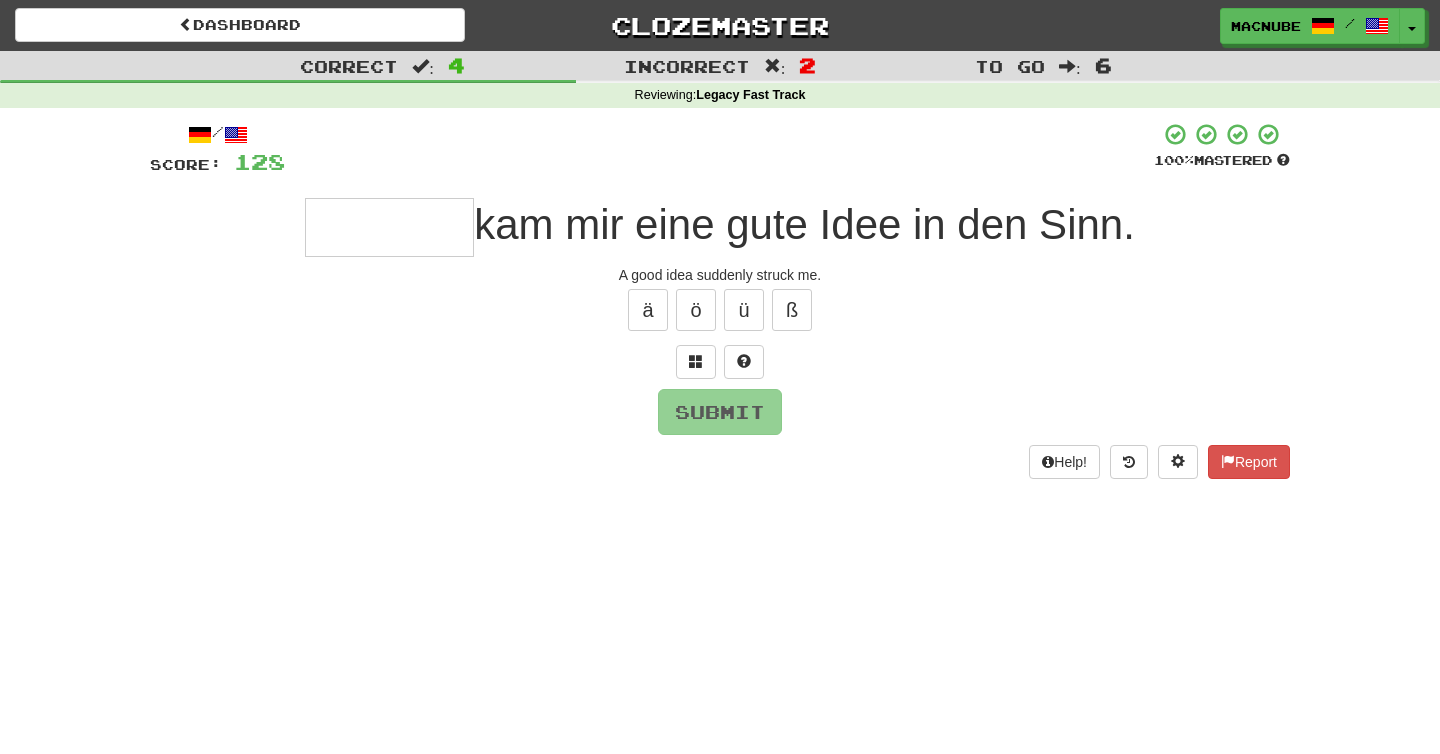 type on "*" 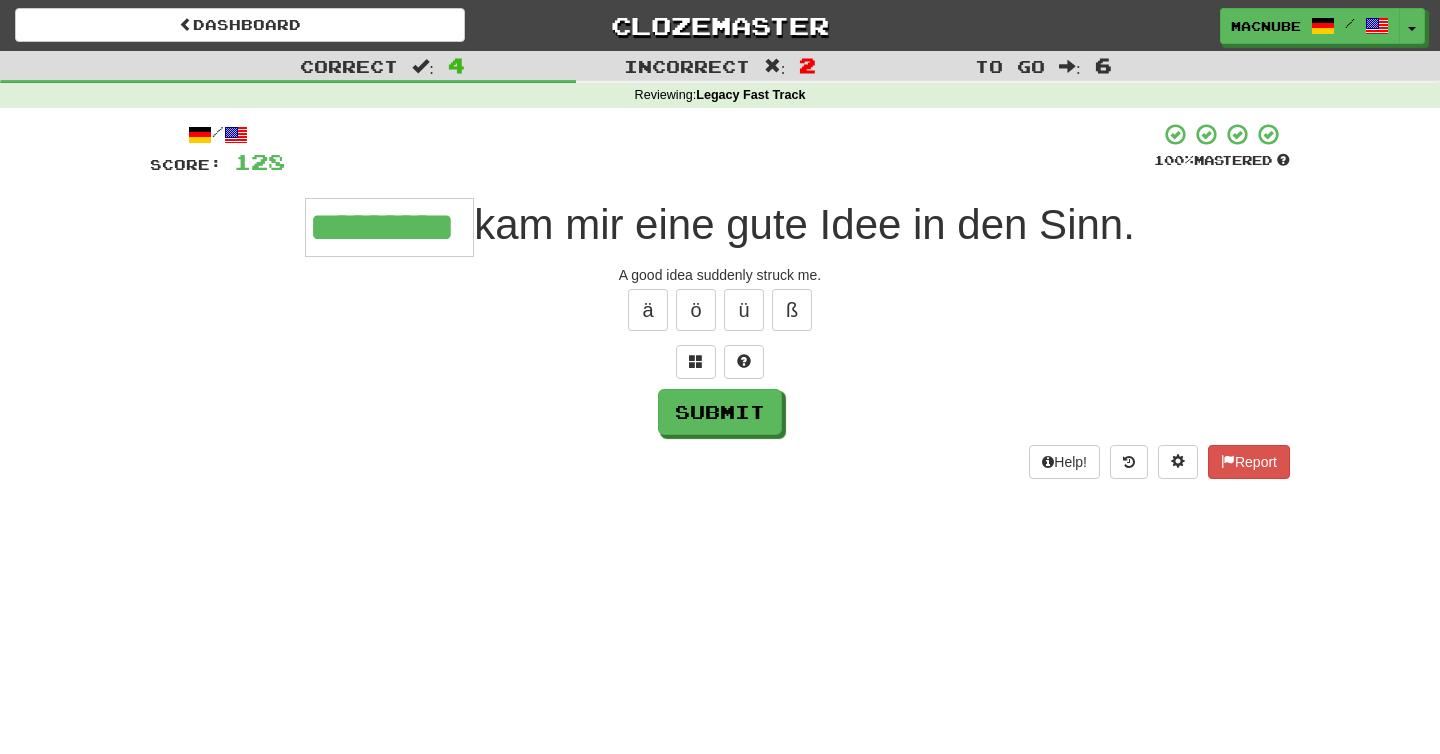 type on "*********" 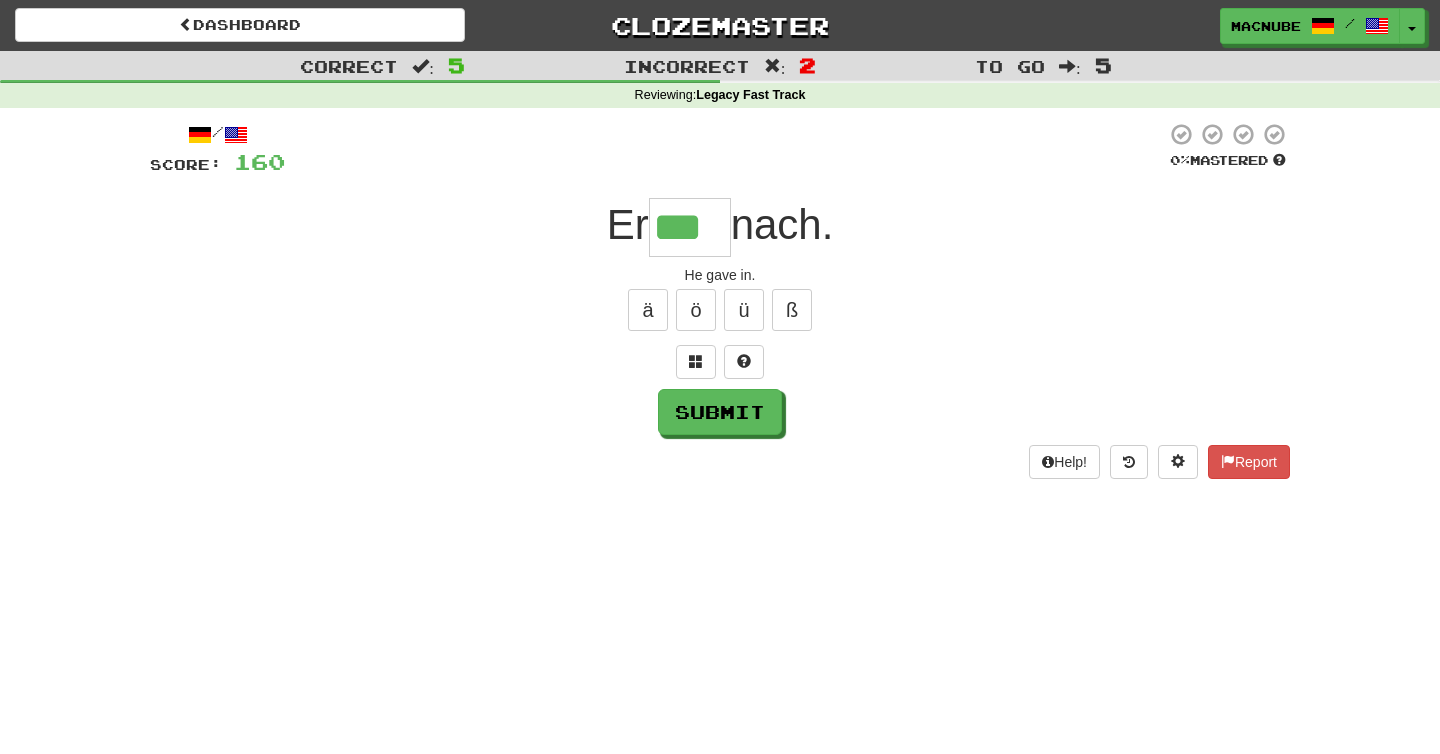 type on "***" 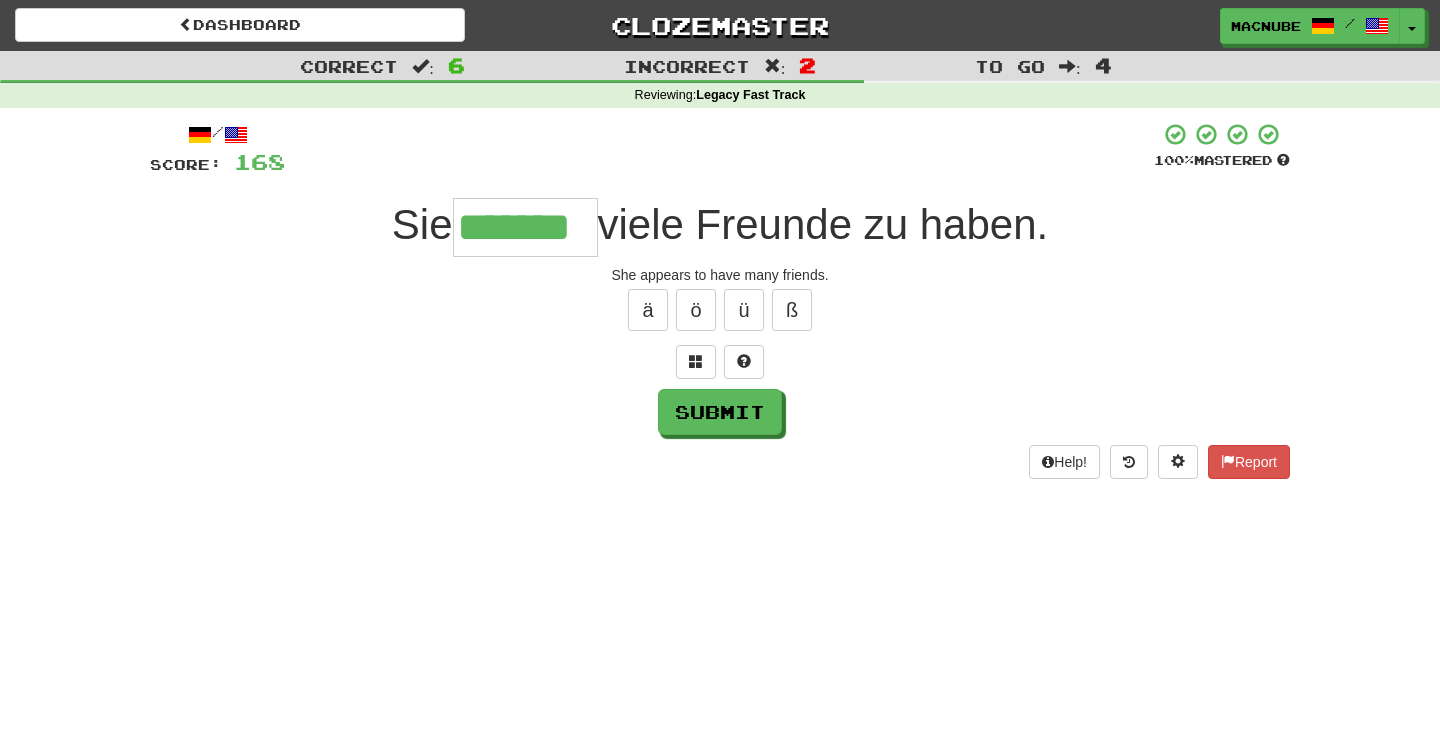 type on "*******" 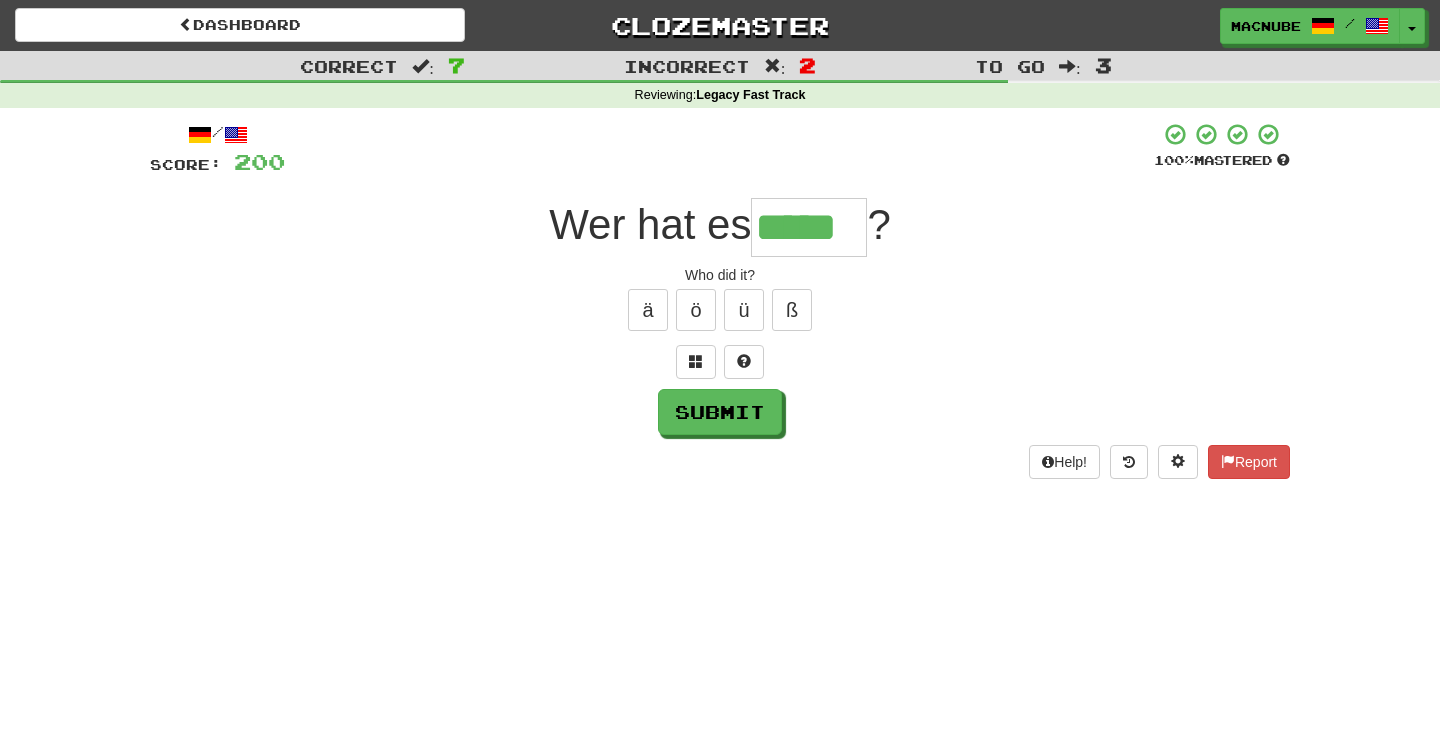 type on "*****" 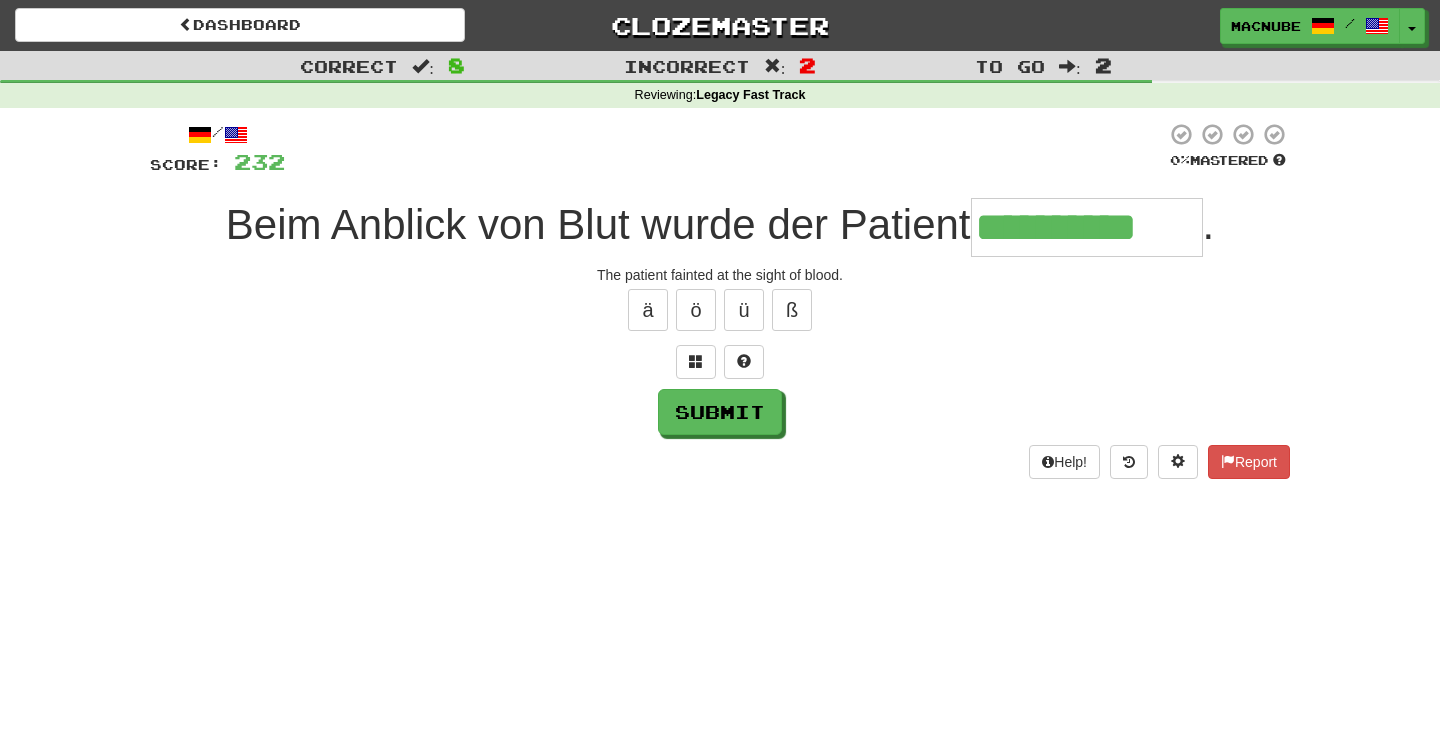 type on "**********" 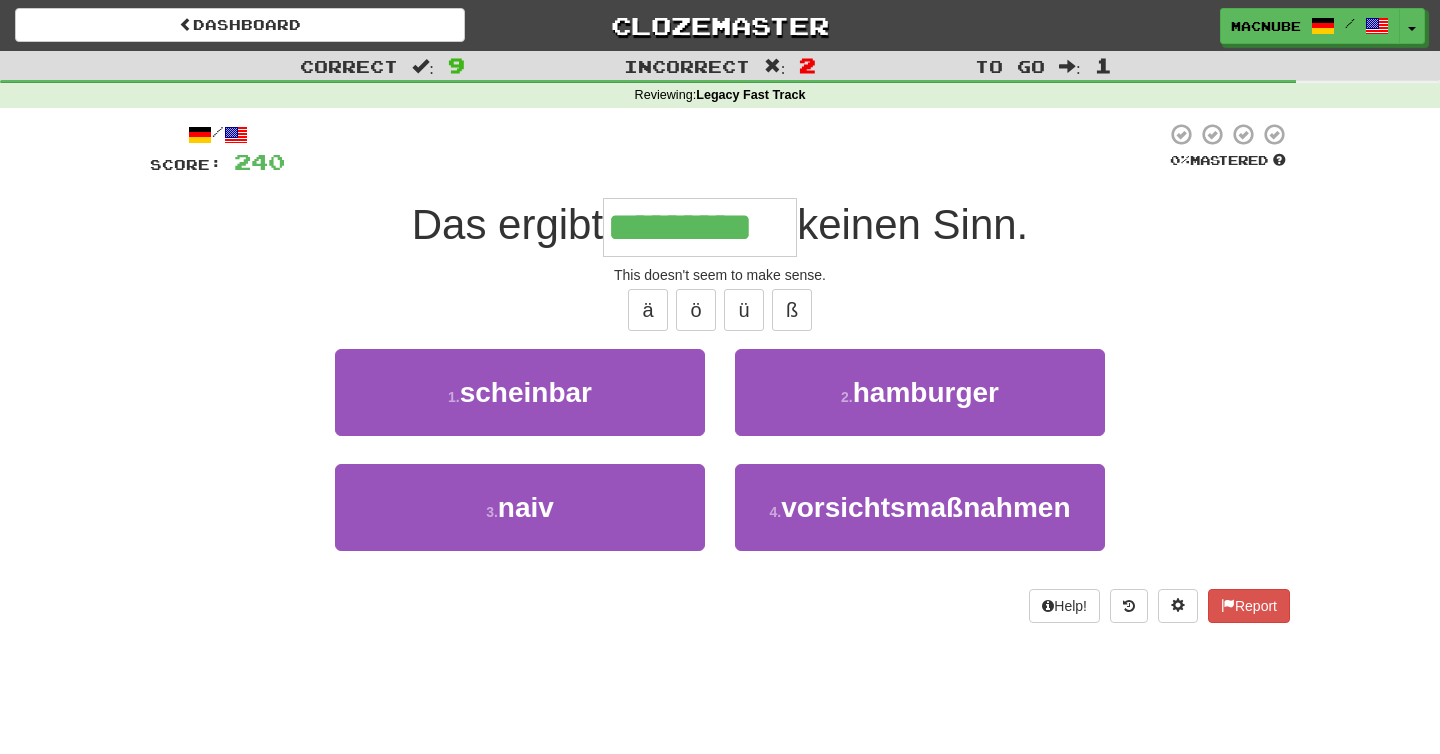 type on "*********" 